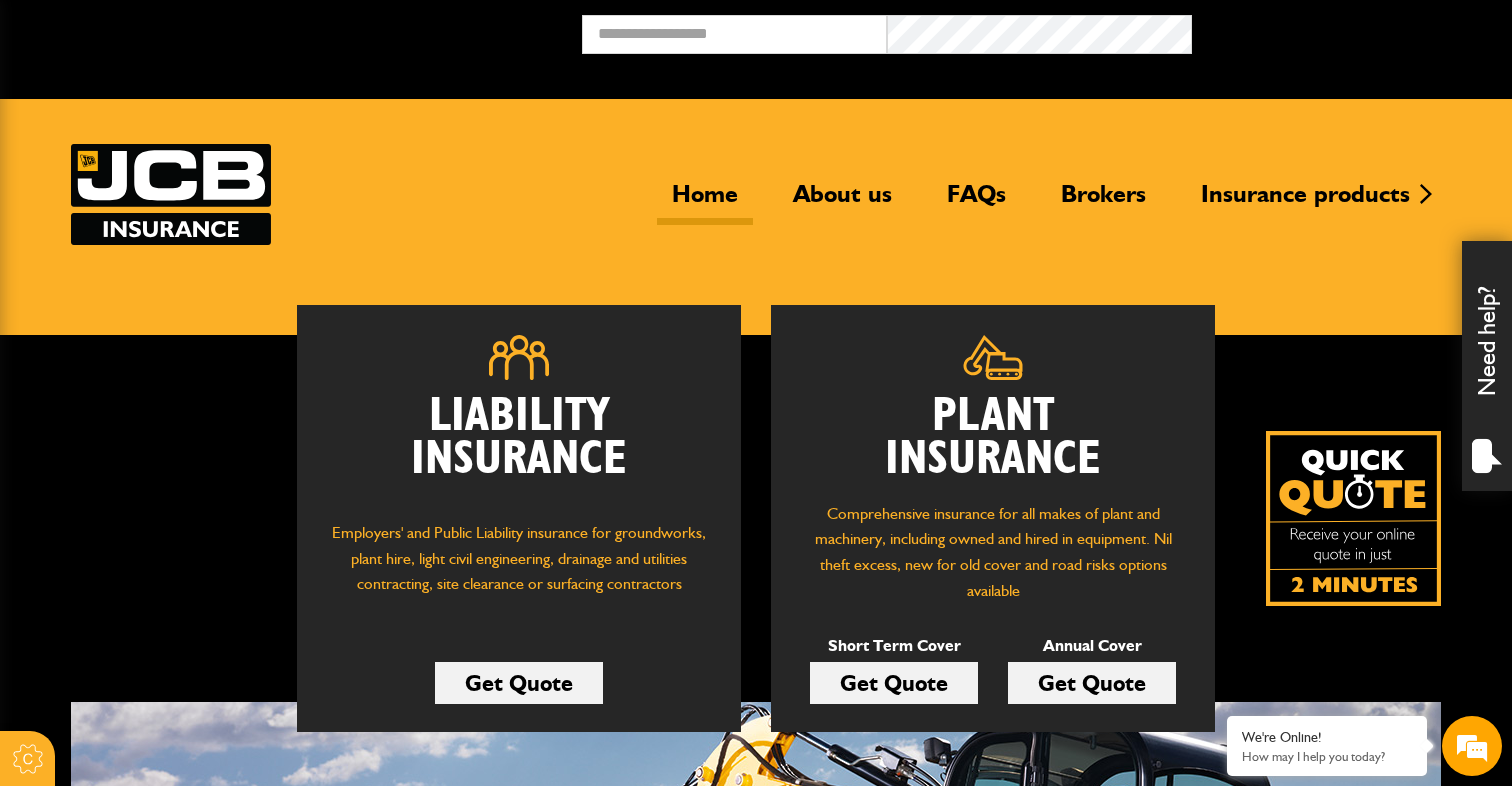 scroll, scrollTop: 0, scrollLeft: 0, axis: both 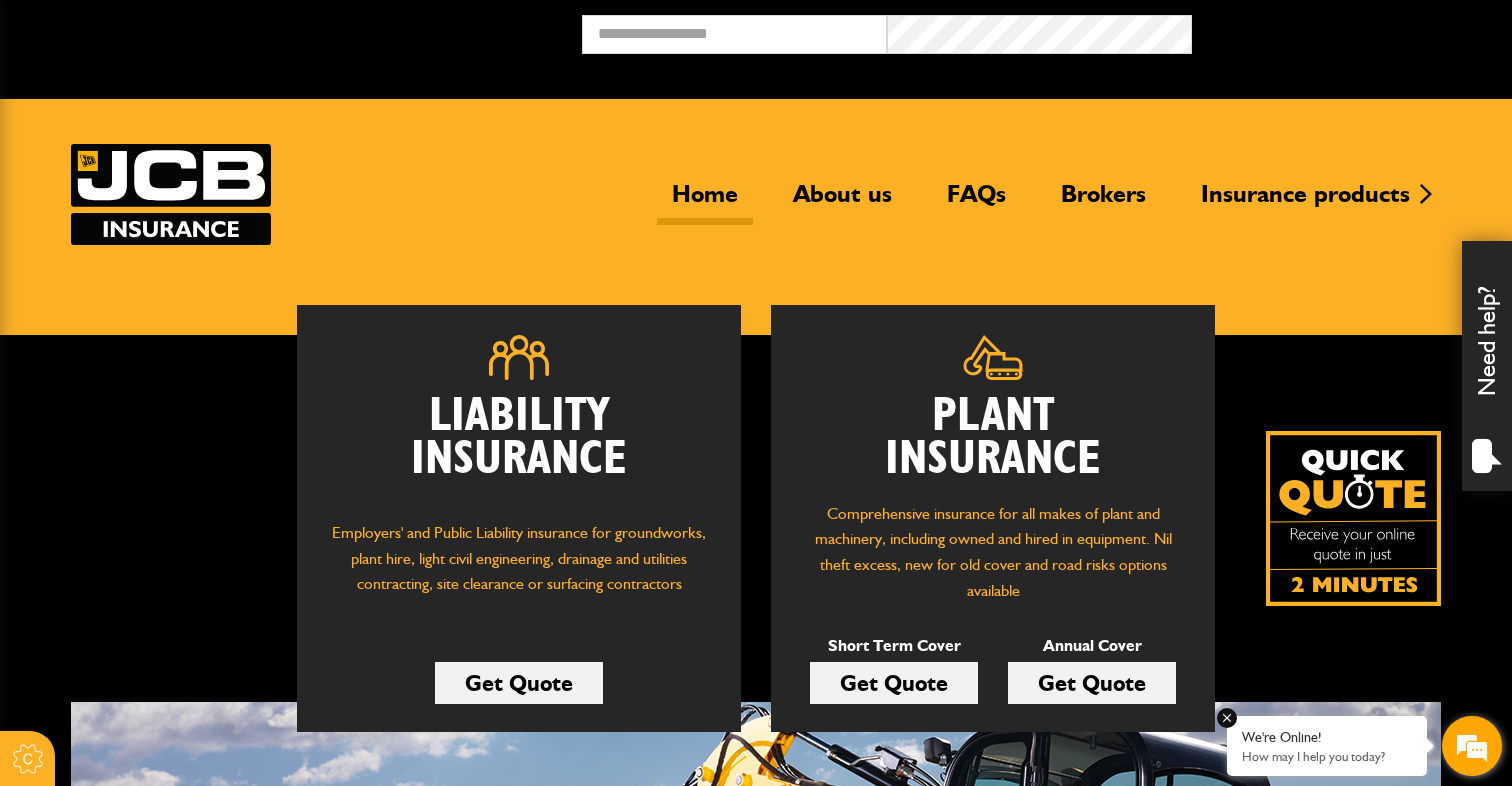 click on "How may I help you today?" at bounding box center [1327, 756] 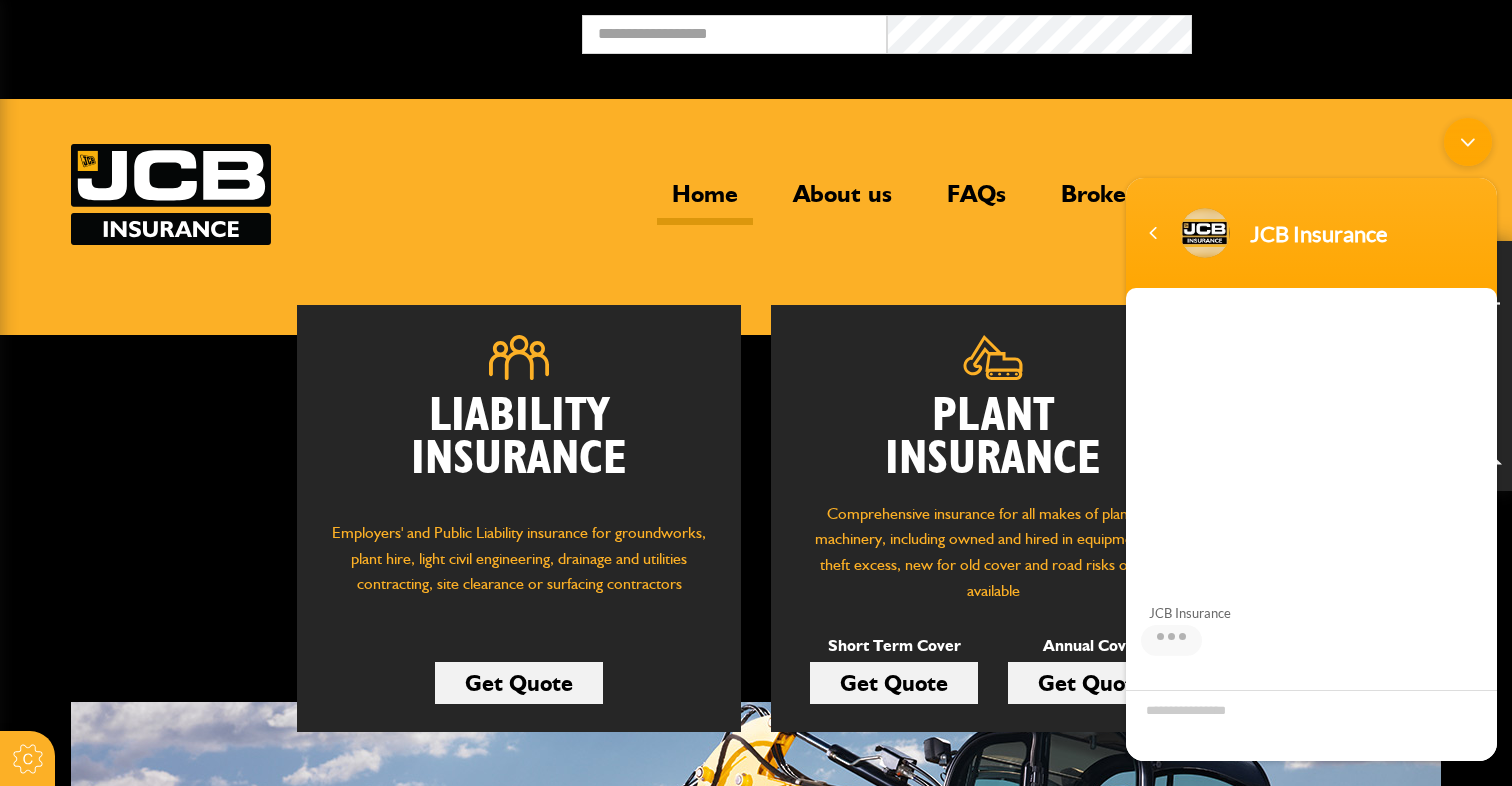scroll, scrollTop: 0, scrollLeft: 0, axis: both 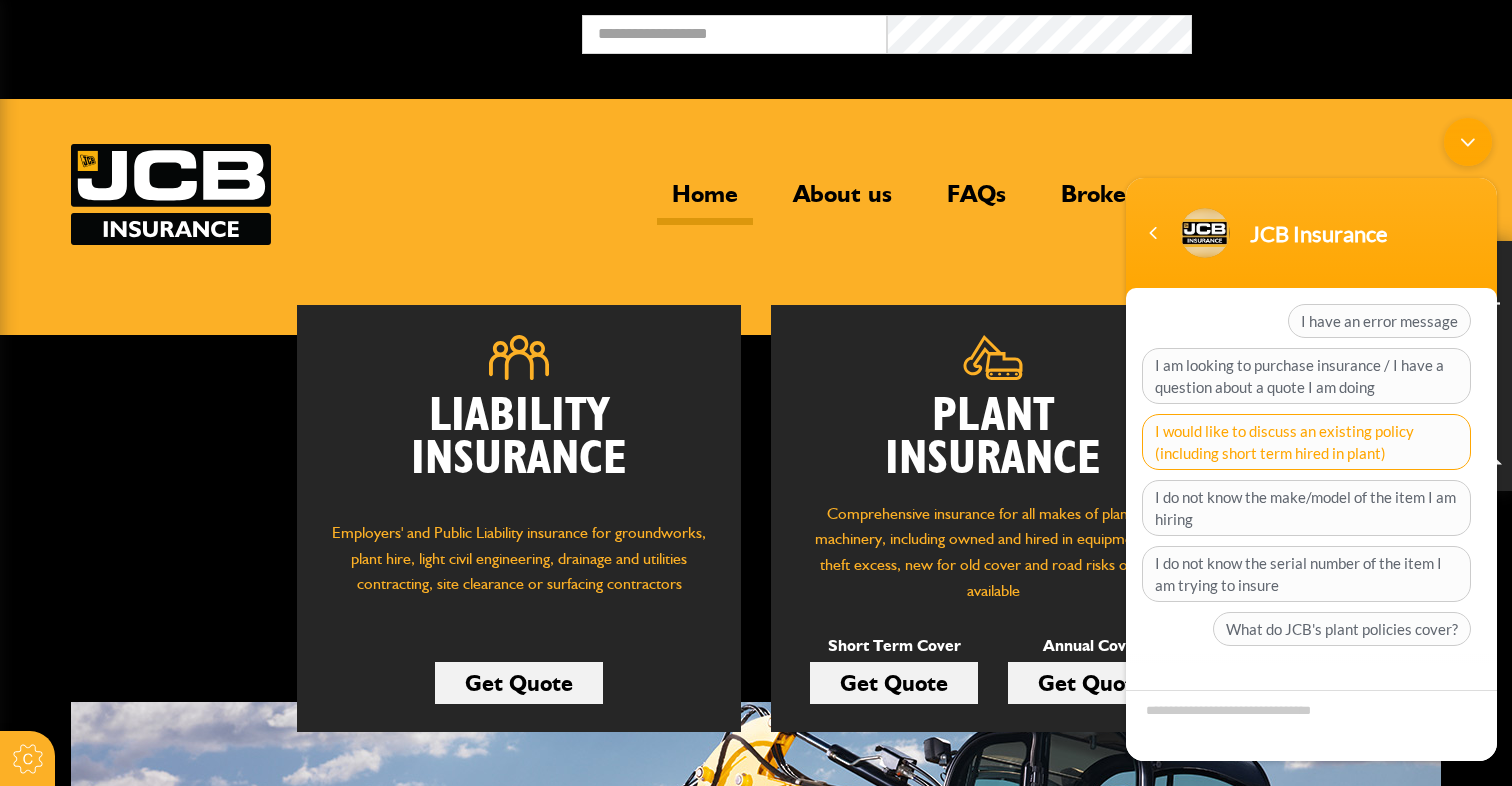 click on "I would like to discuss an existing policy (including short term hired in plant)" at bounding box center (1306, 442) 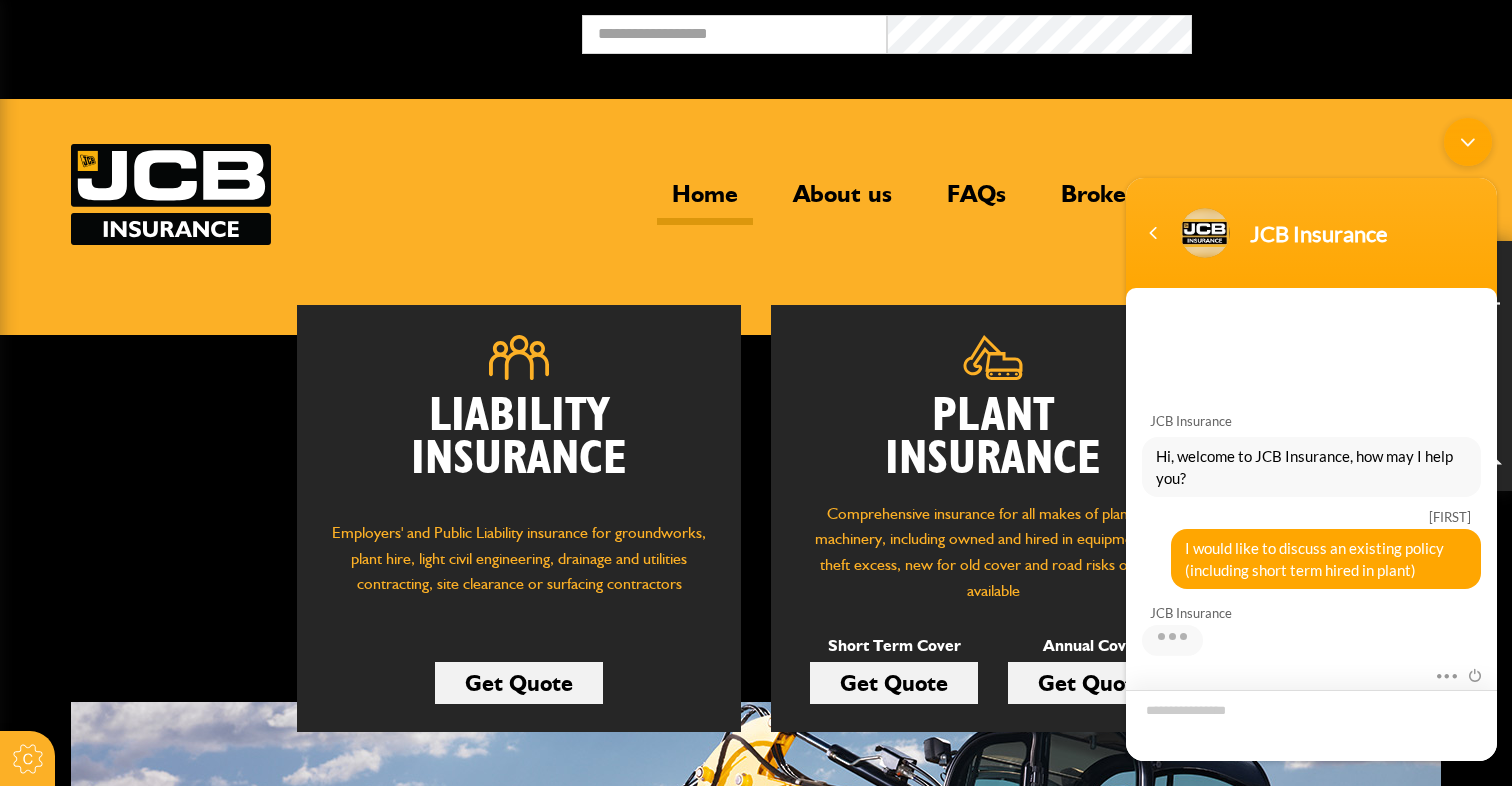 scroll, scrollTop: 81, scrollLeft: 0, axis: vertical 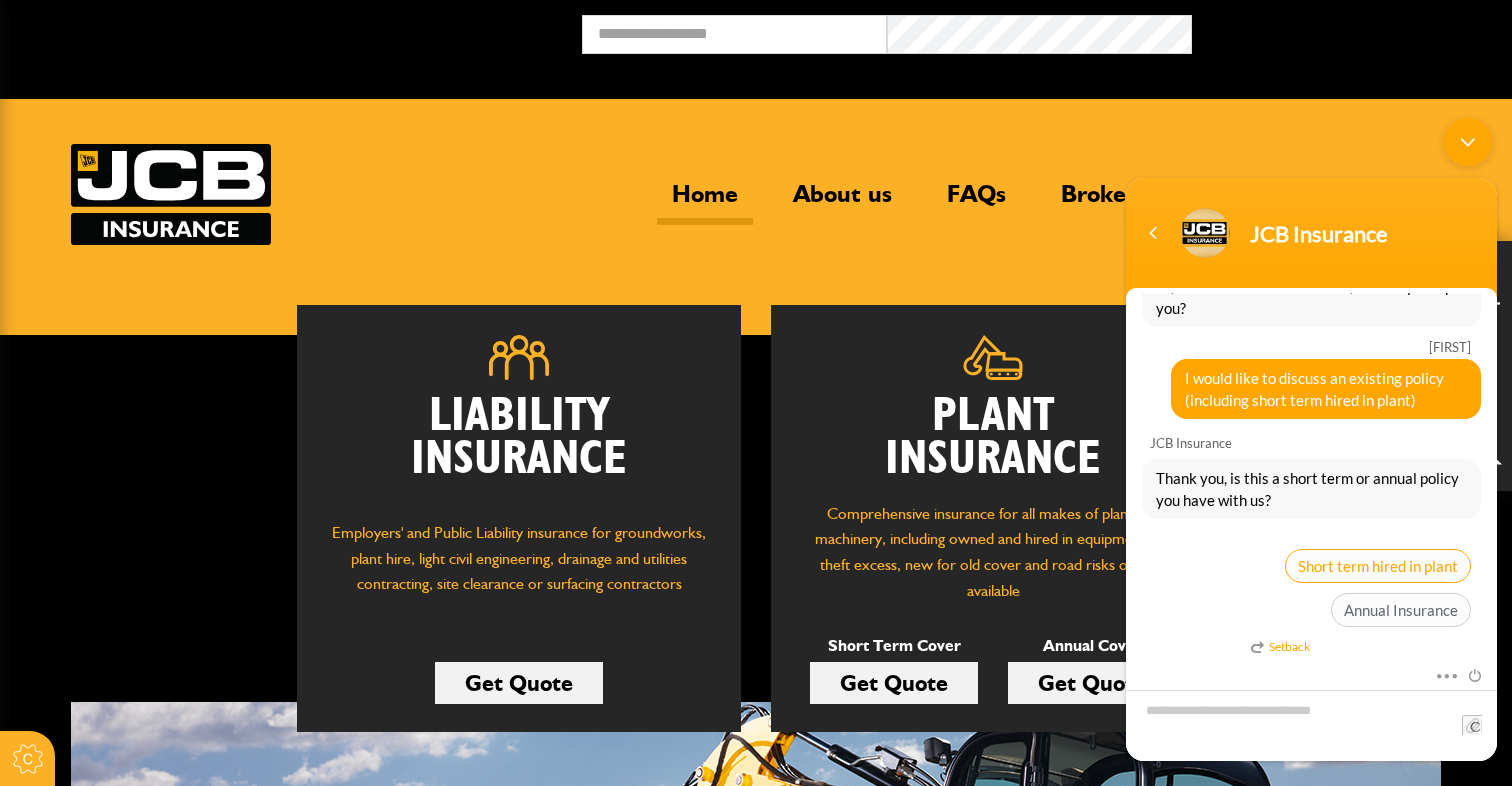 click on "Short term hired in plant" at bounding box center (1378, 566) 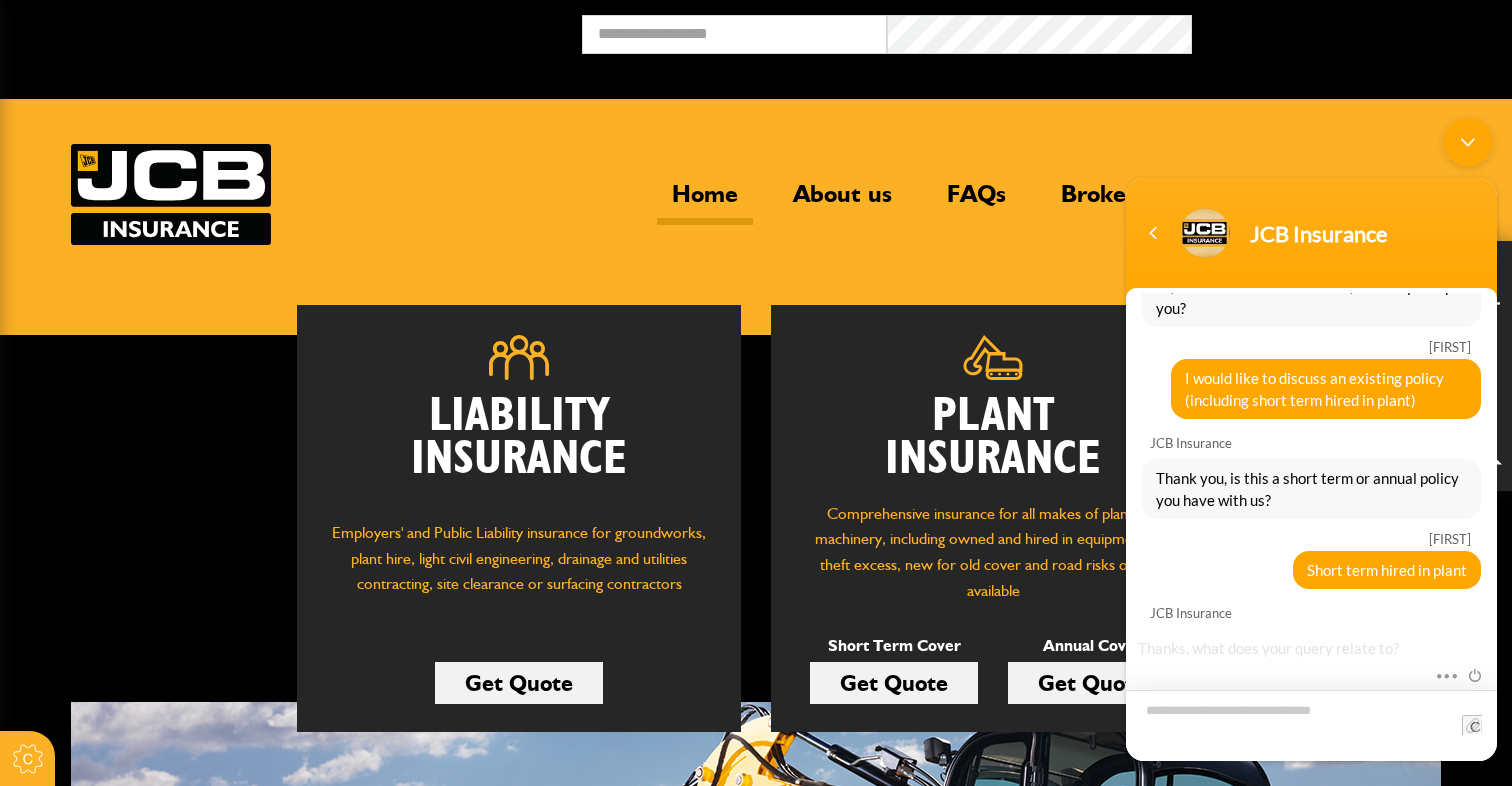 scroll, scrollTop: 273, scrollLeft: 0, axis: vertical 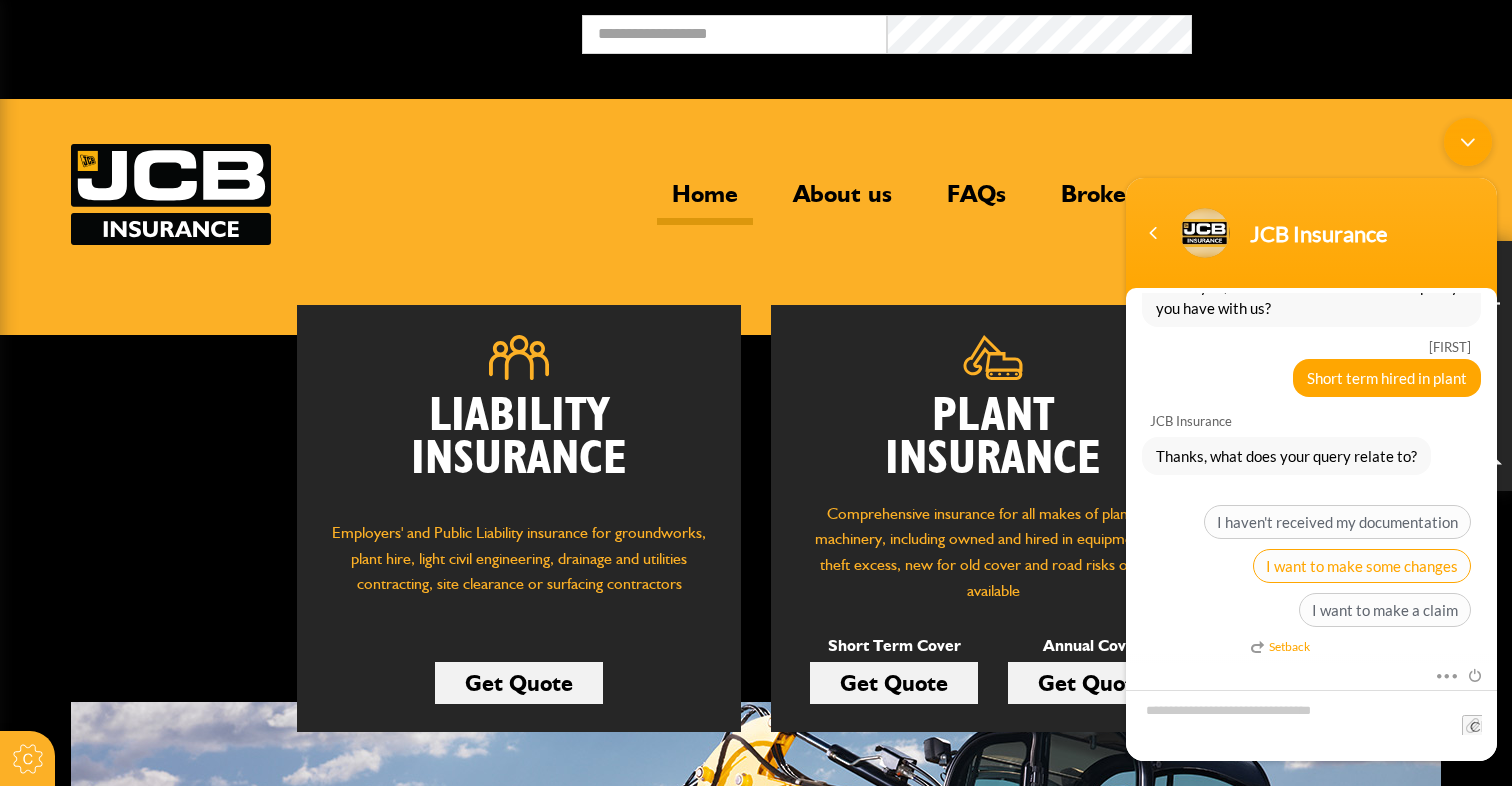 click on "I want to make some changes" at bounding box center (1362, 566) 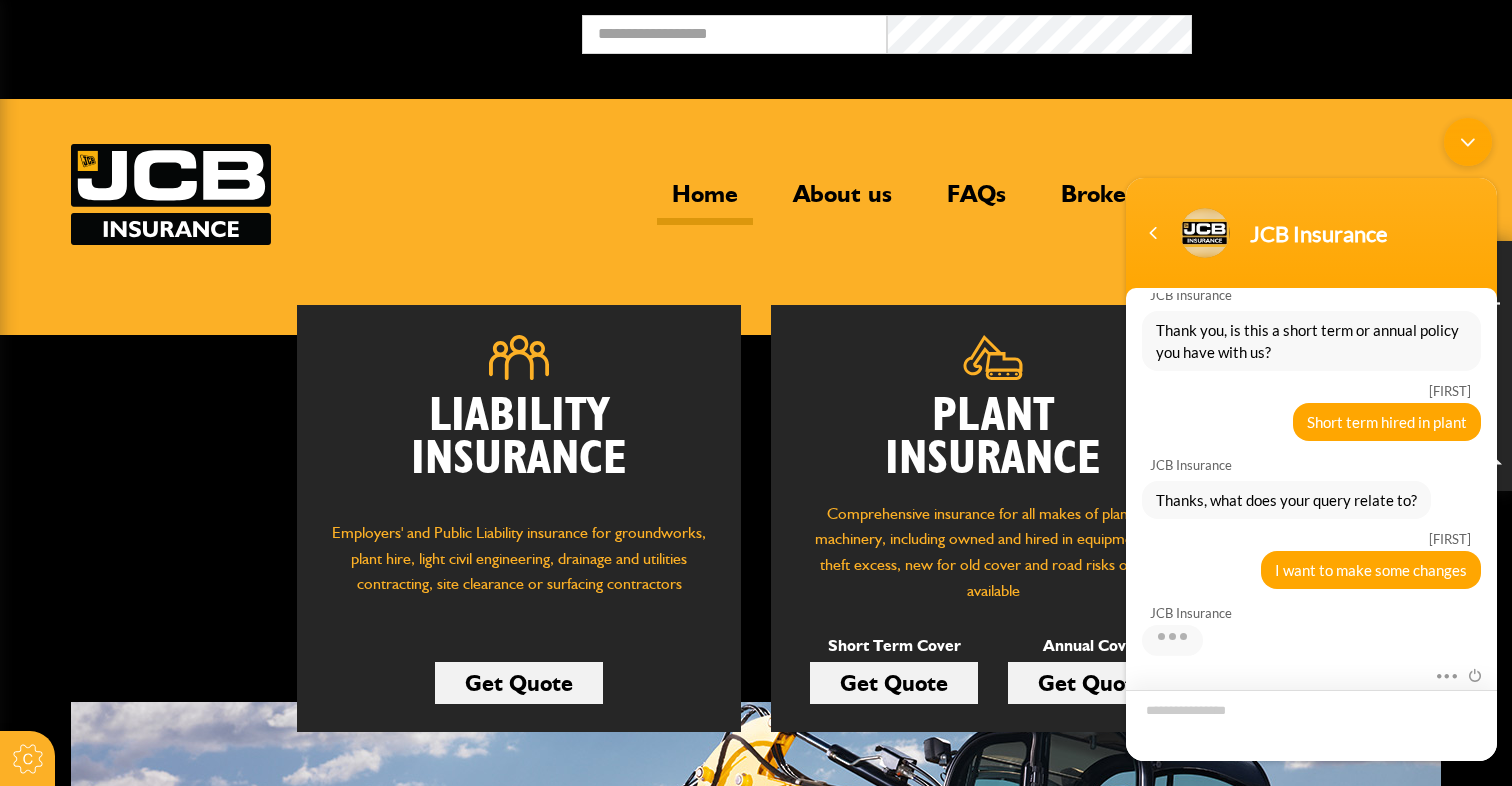 scroll, scrollTop: 443, scrollLeft: 0, axis: vertical 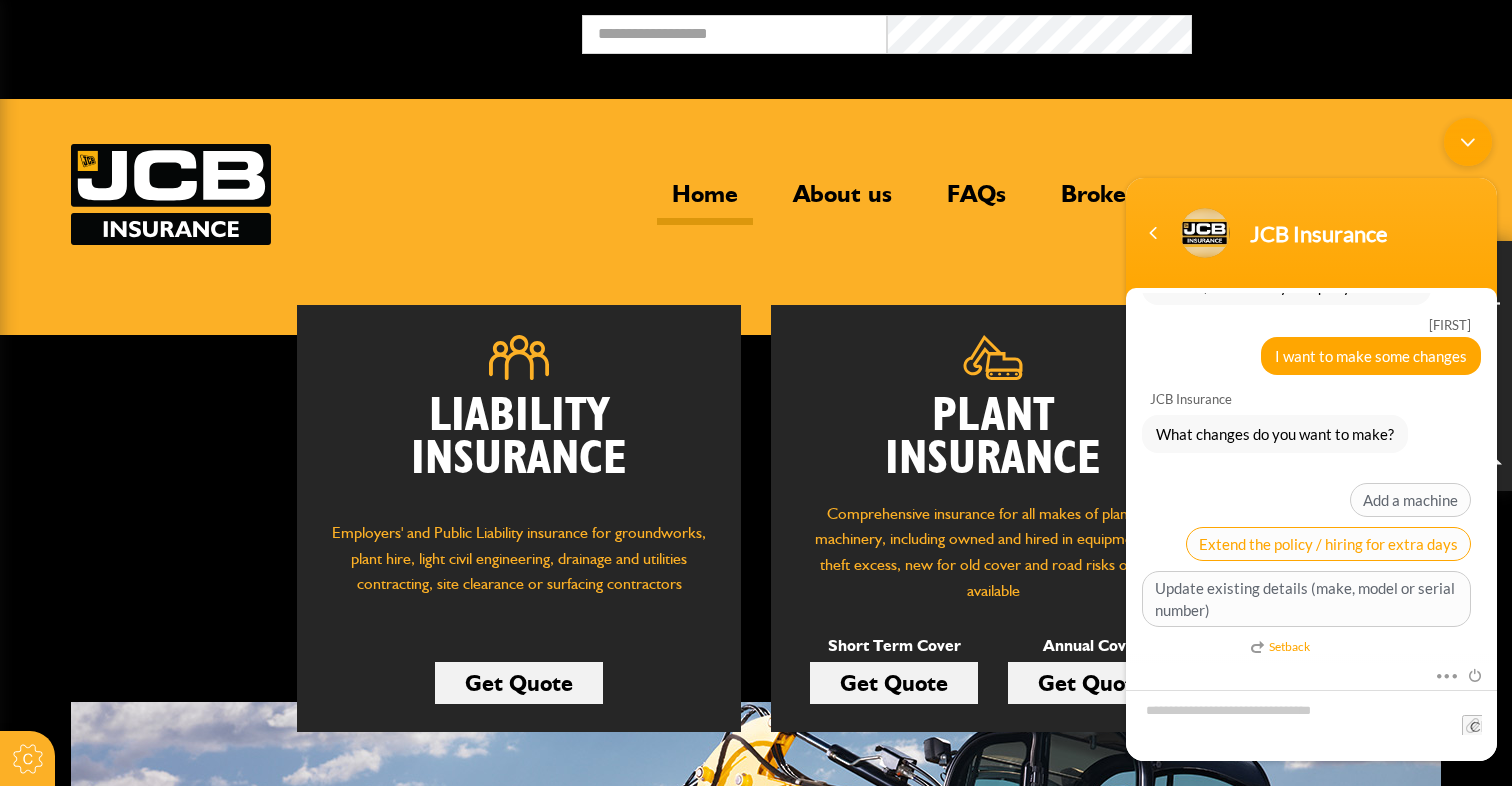 click on "Extend the policy / hiring for extra days" at bounding box center [1328, 544] 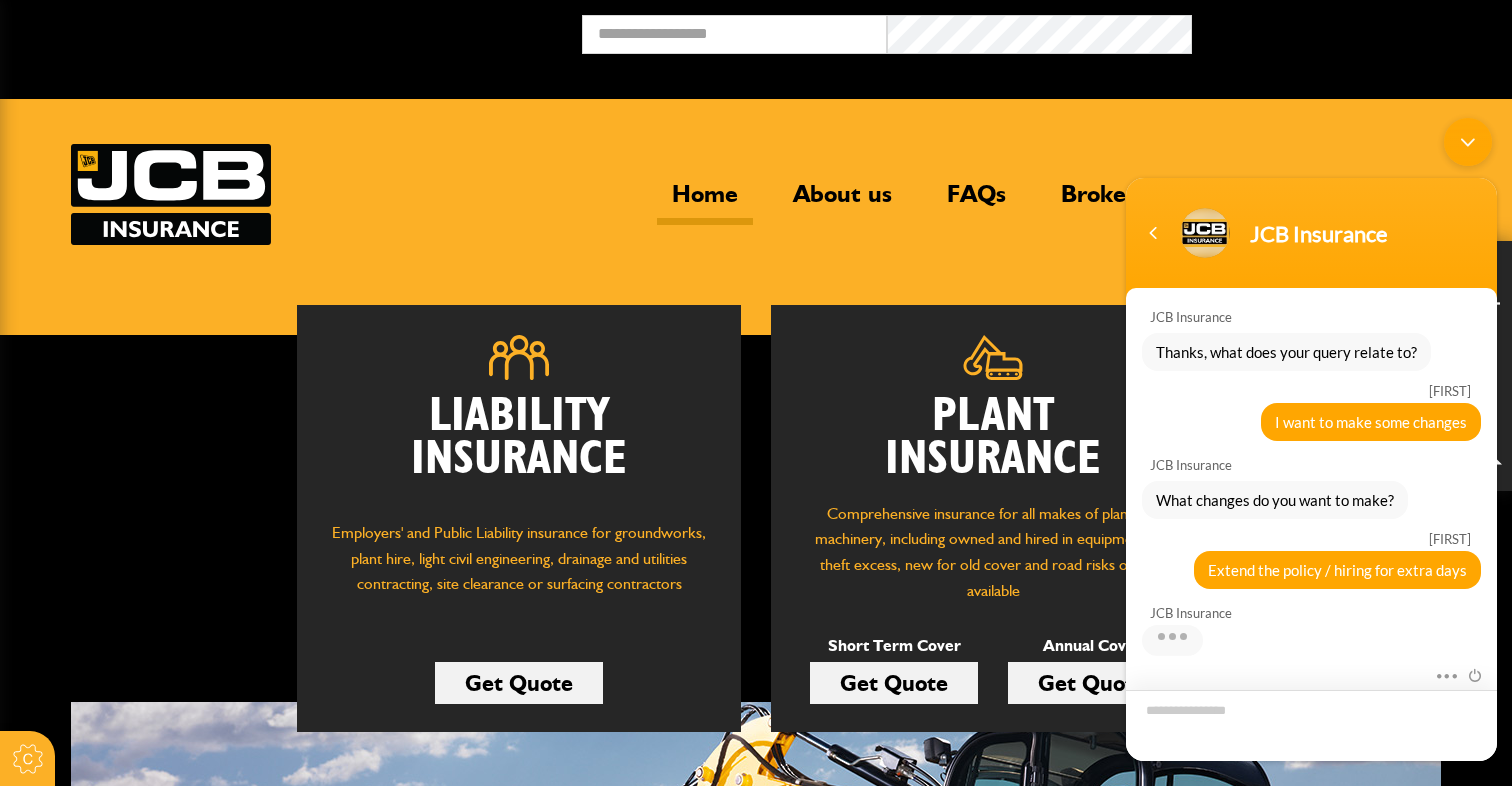 scroll, scrollTop: 503, scrollLeft: 0, axis: vertical 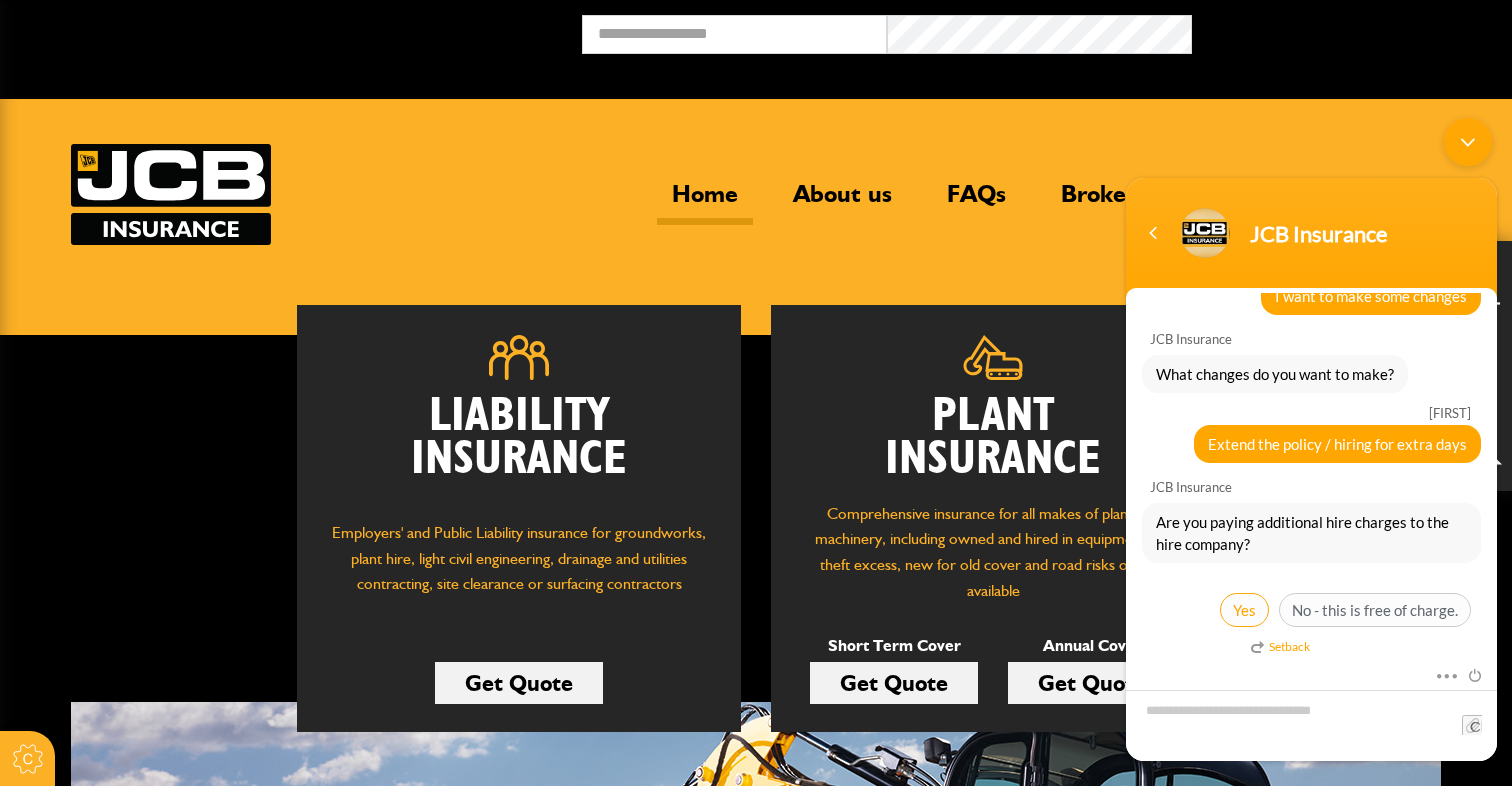 click on "Yes" at bounding box center (1244, 610) 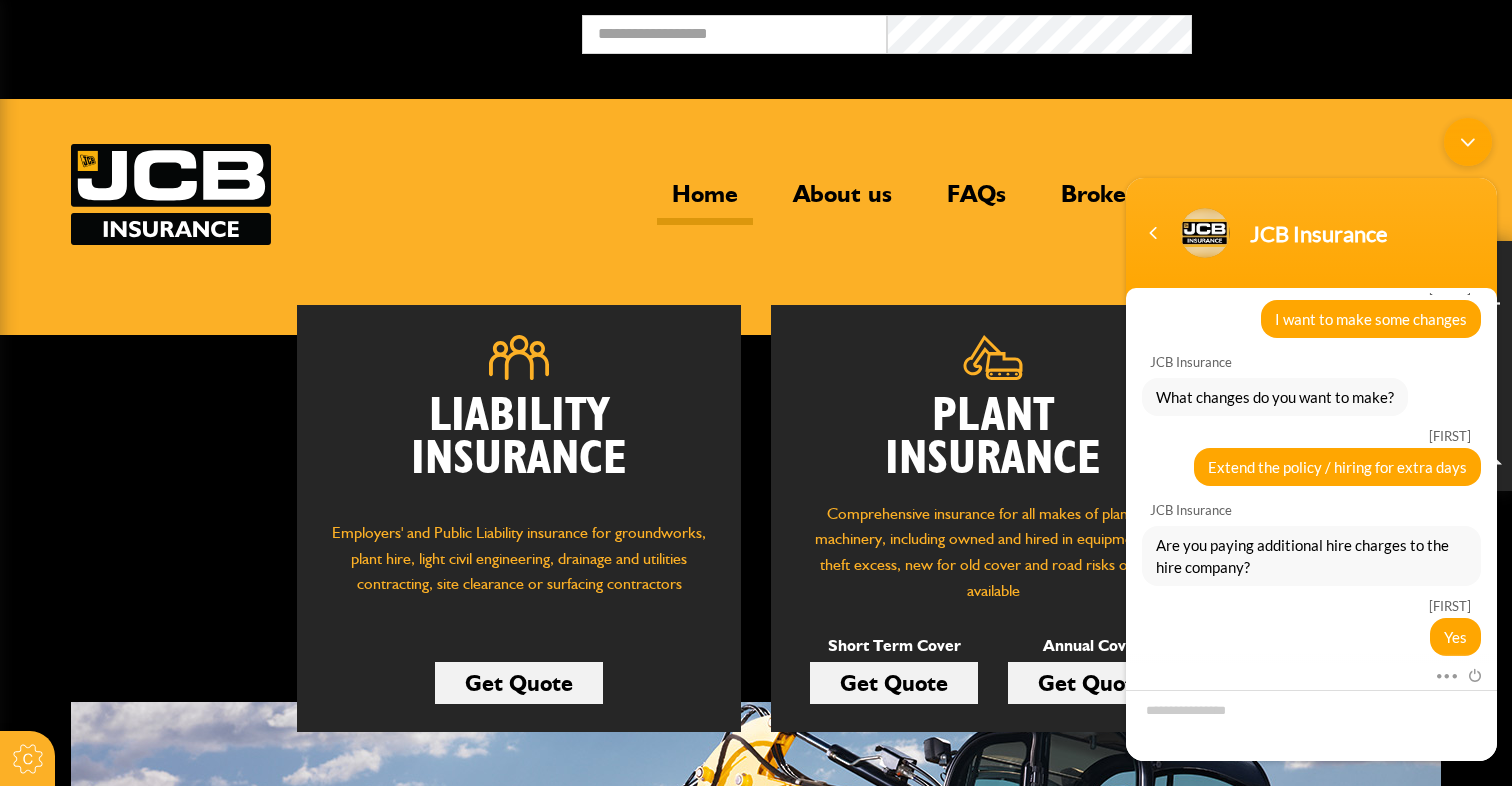scroll, scrollTop: 480, scrollLeft: 0, axis: vertical 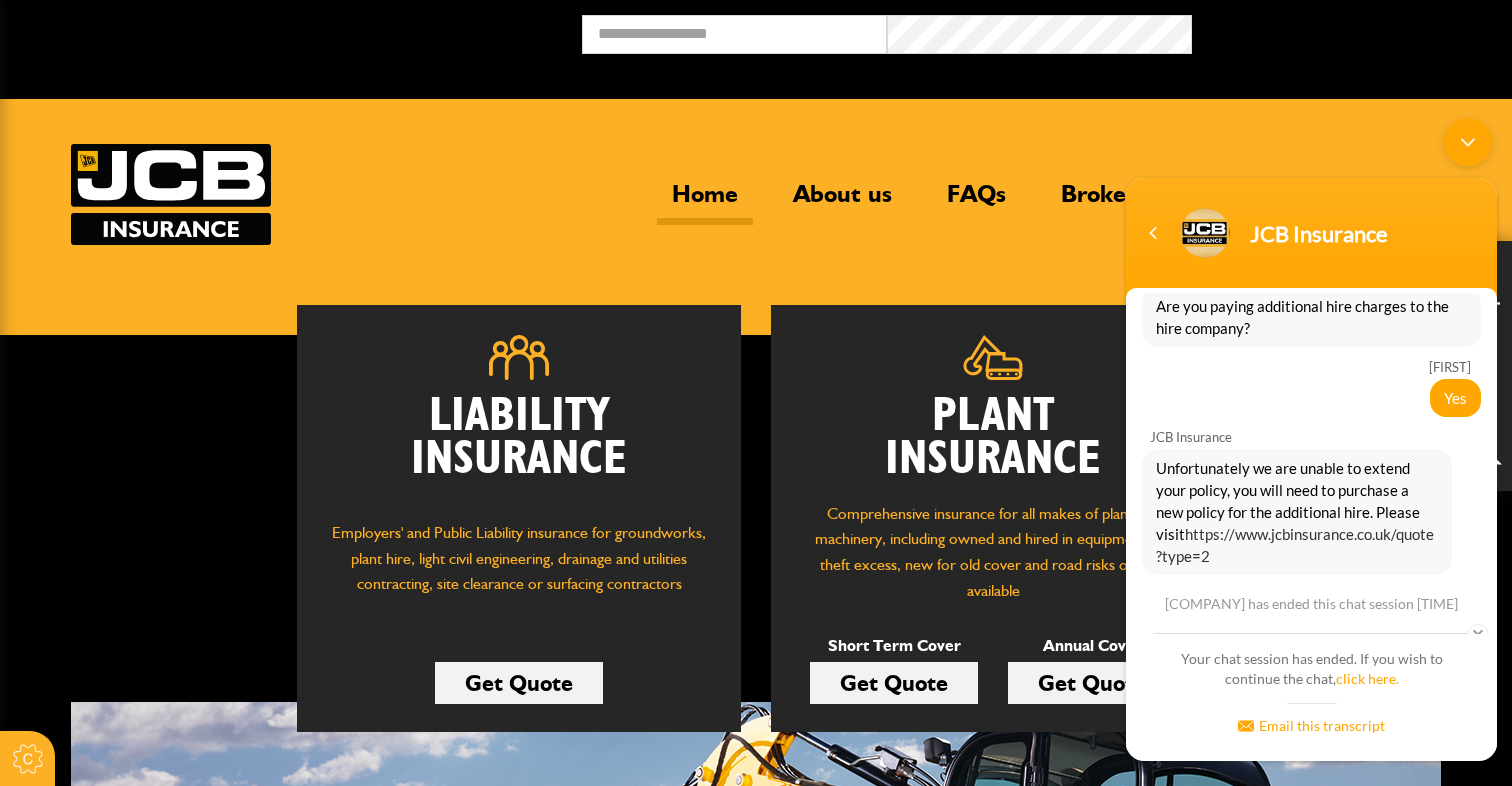 click on "https://www.jcbinsurance.co.uk/quote?type=2" at bounding box center (1295, 545) 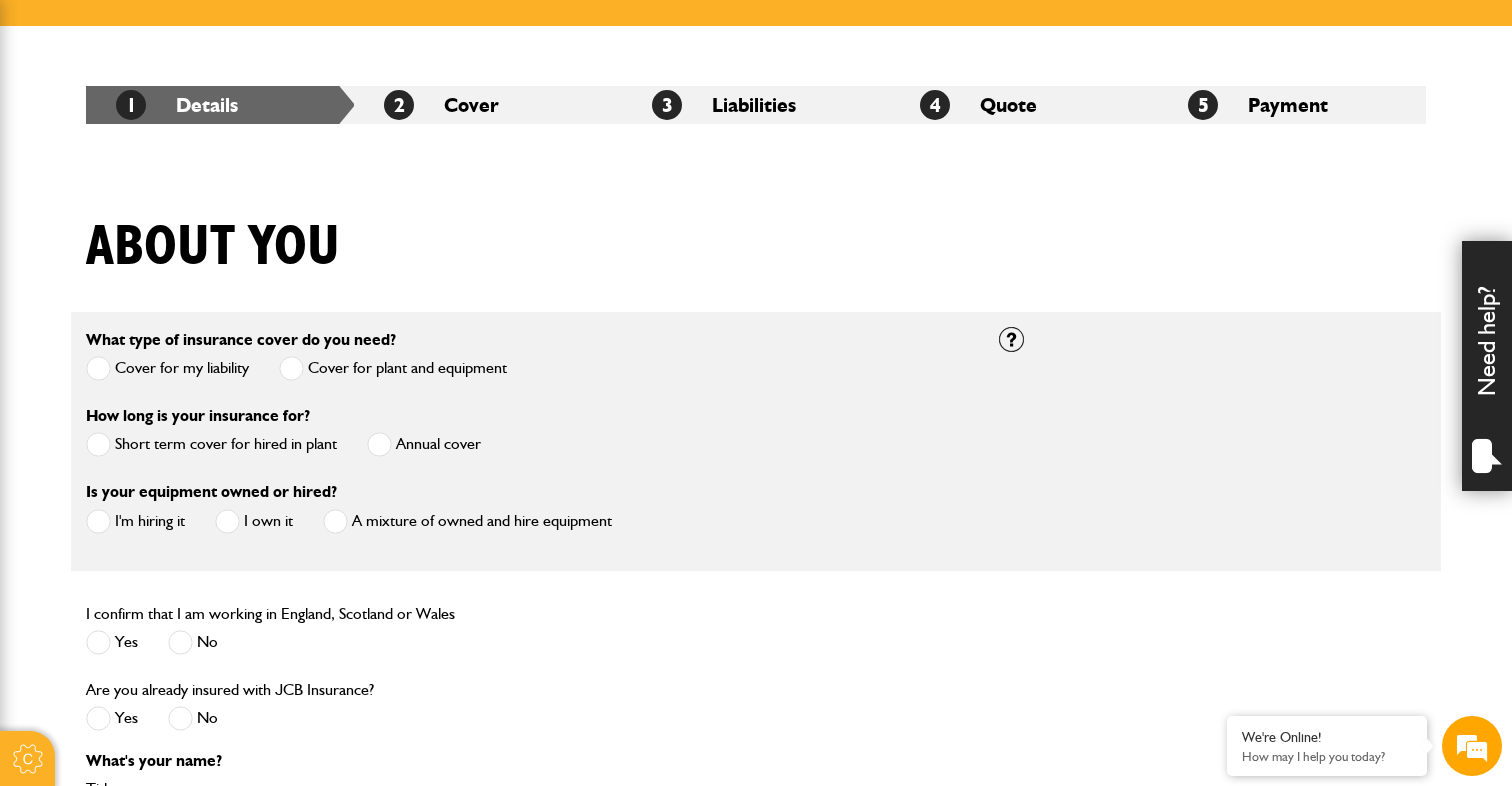 scroll, scrollTop: 314, scrollLeft: 0, axis: vertical 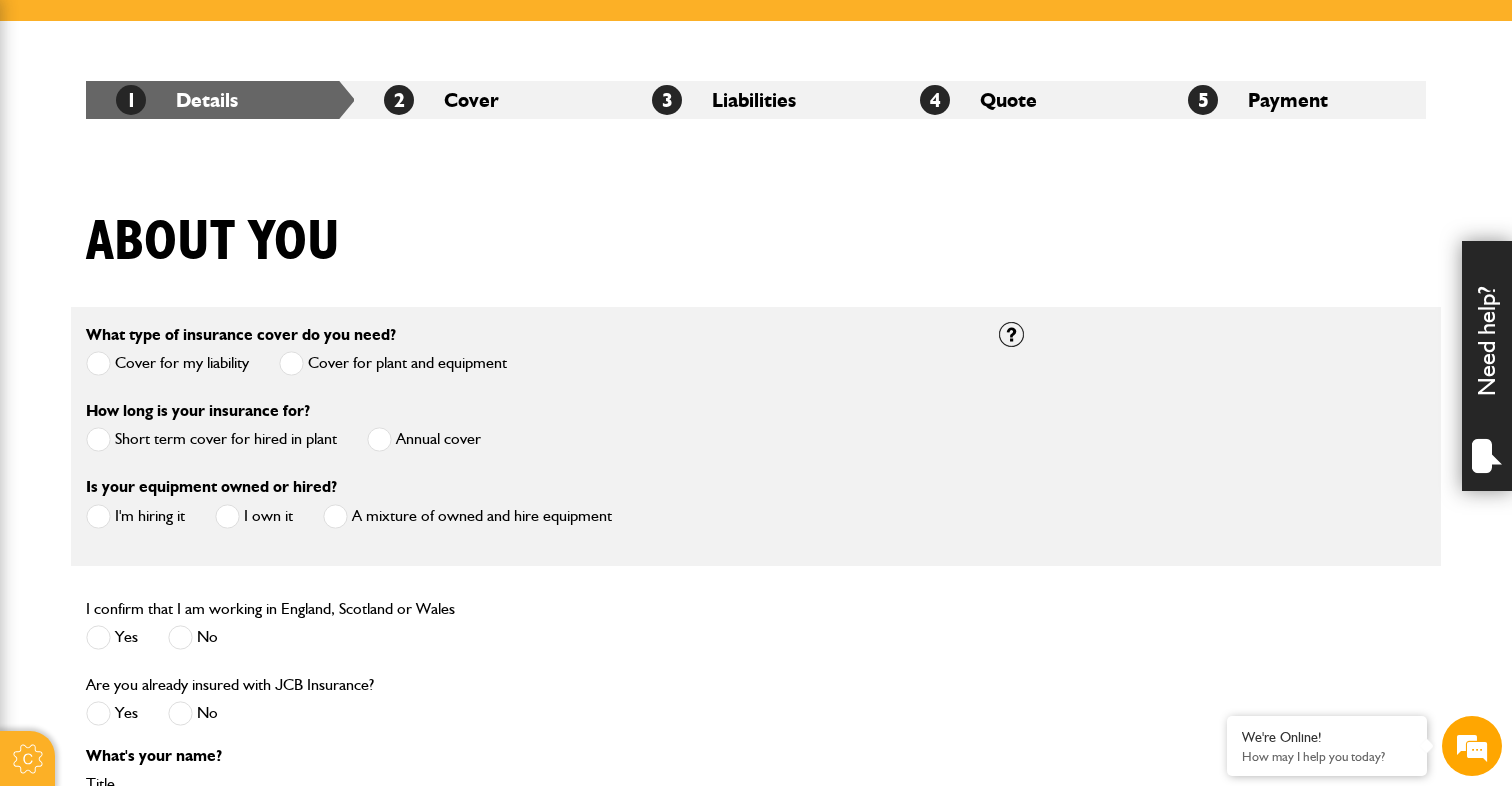 click at bounding box center [98, 439] 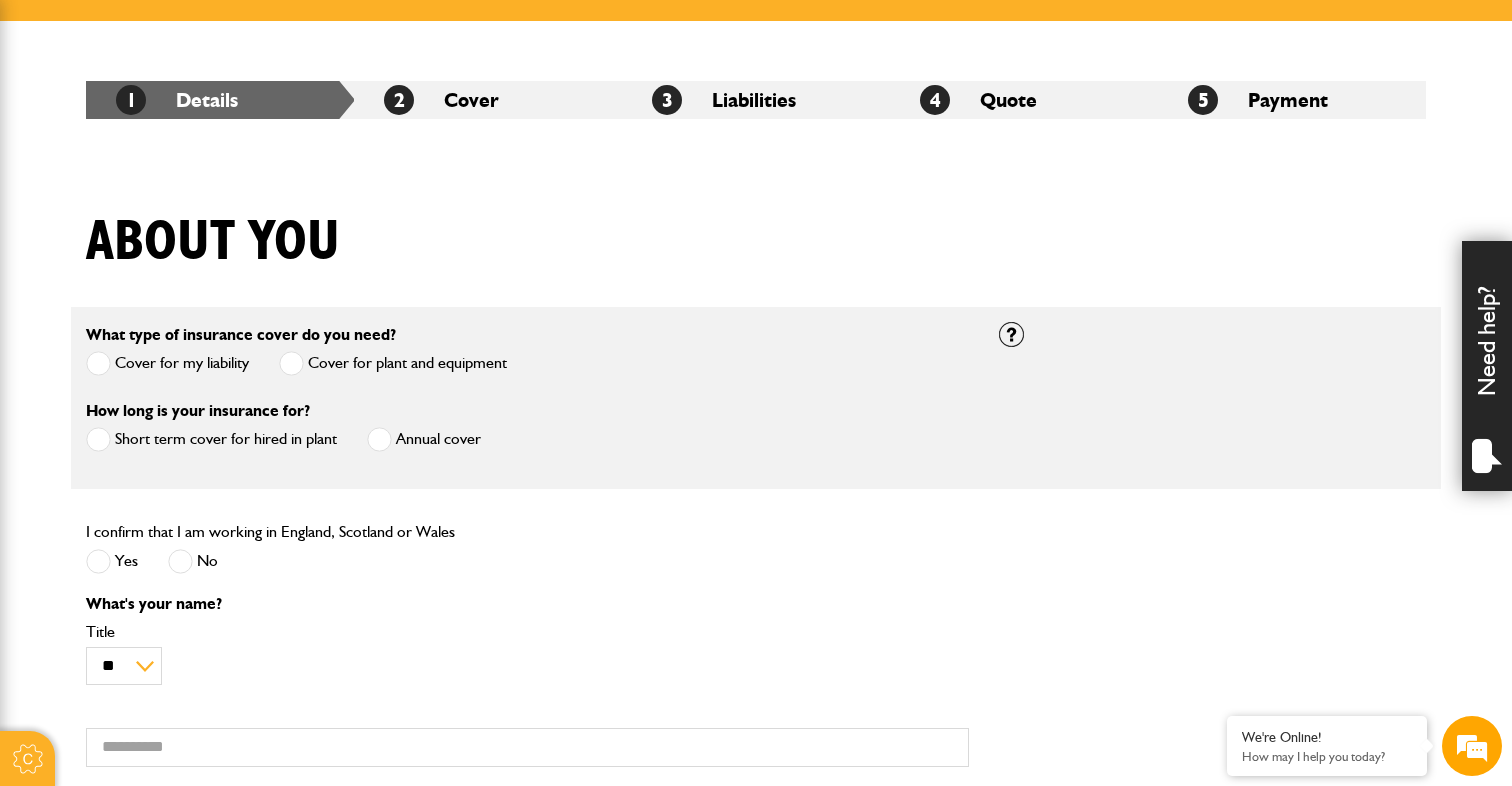 scroll, scrollTop: 0, scrollLeft: 0, axis: both 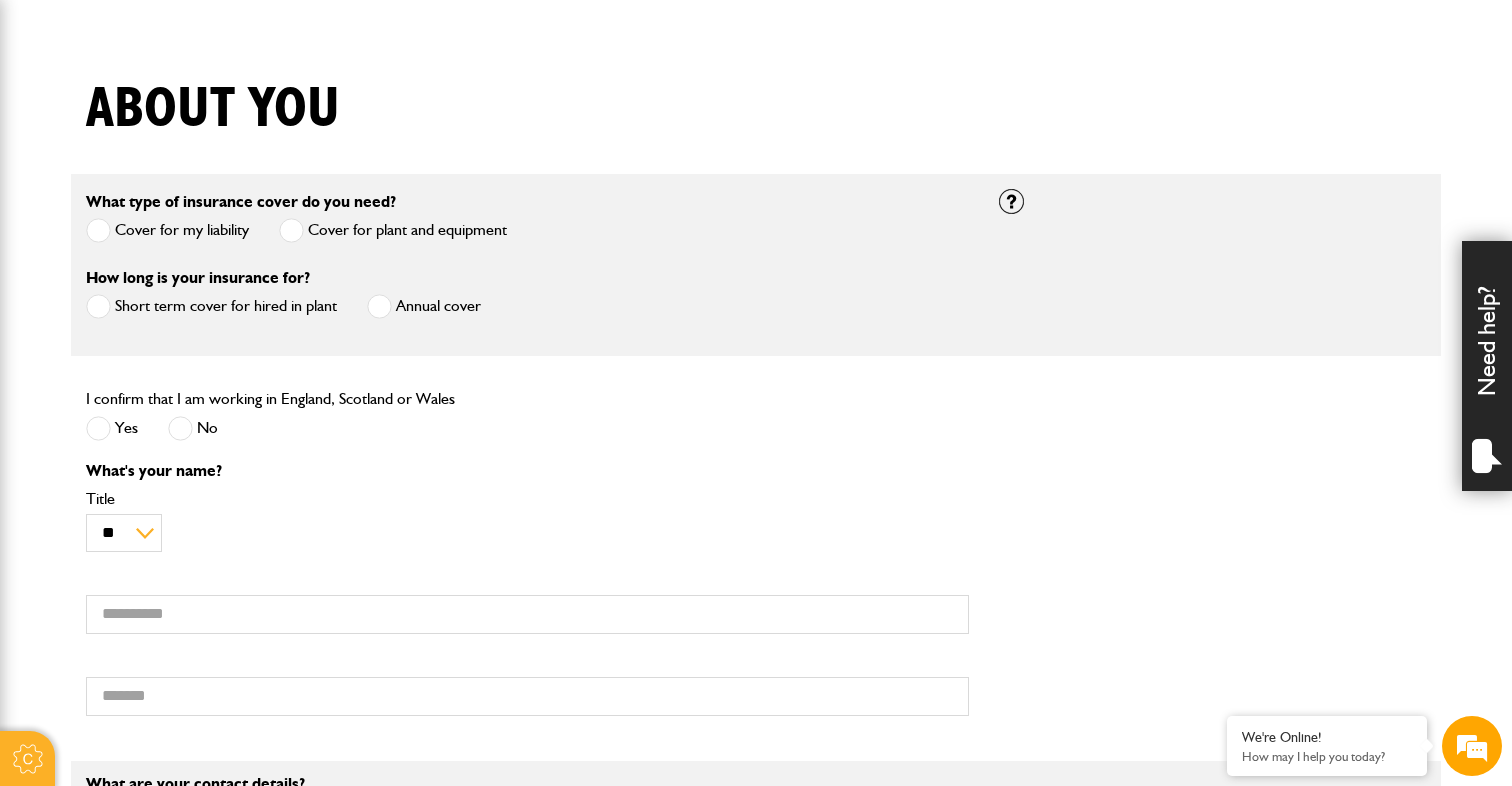 click at bounding box center [98, 428] 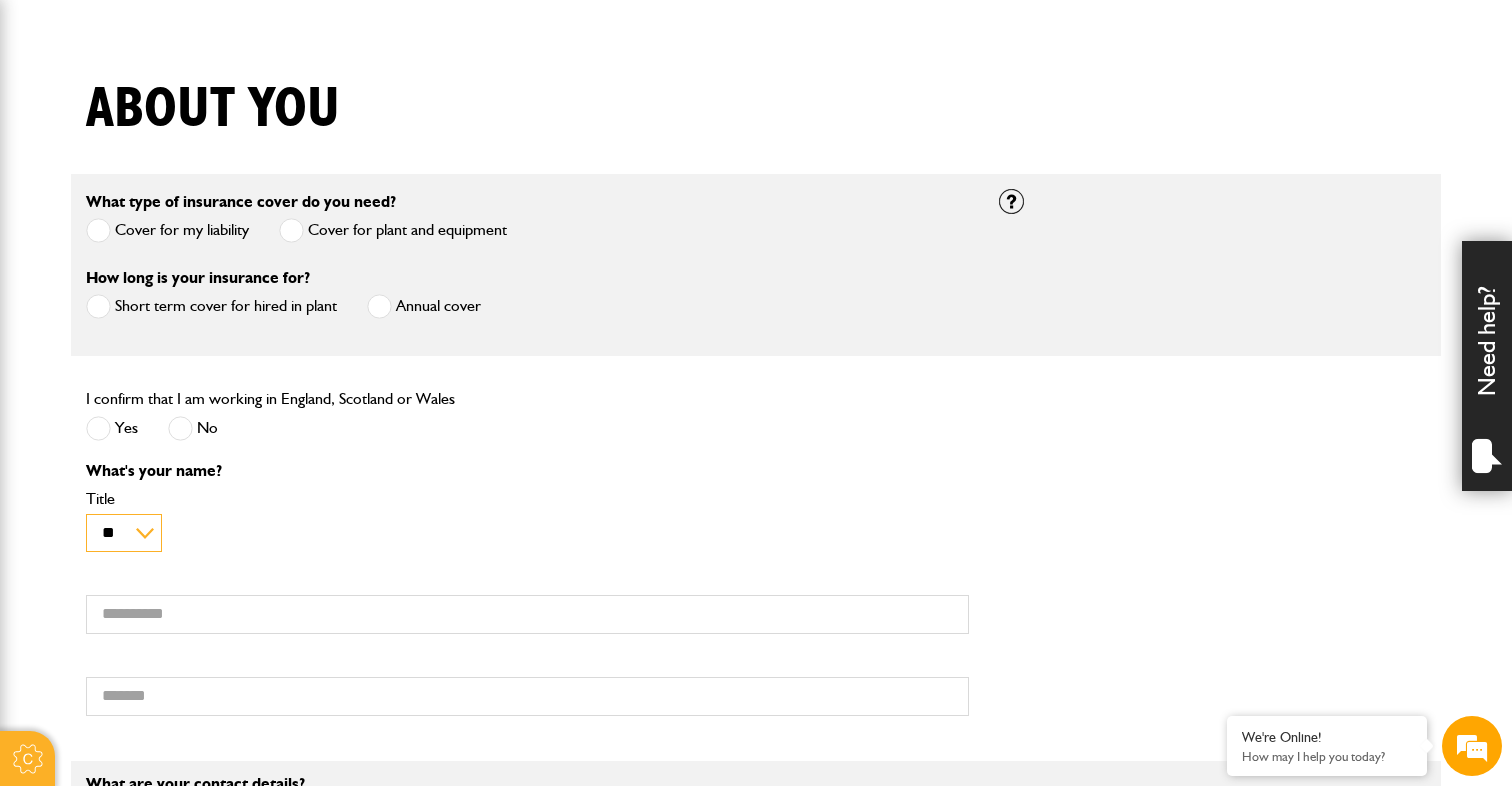 click on "**
***
****
**" at bounding box center (124, 533) 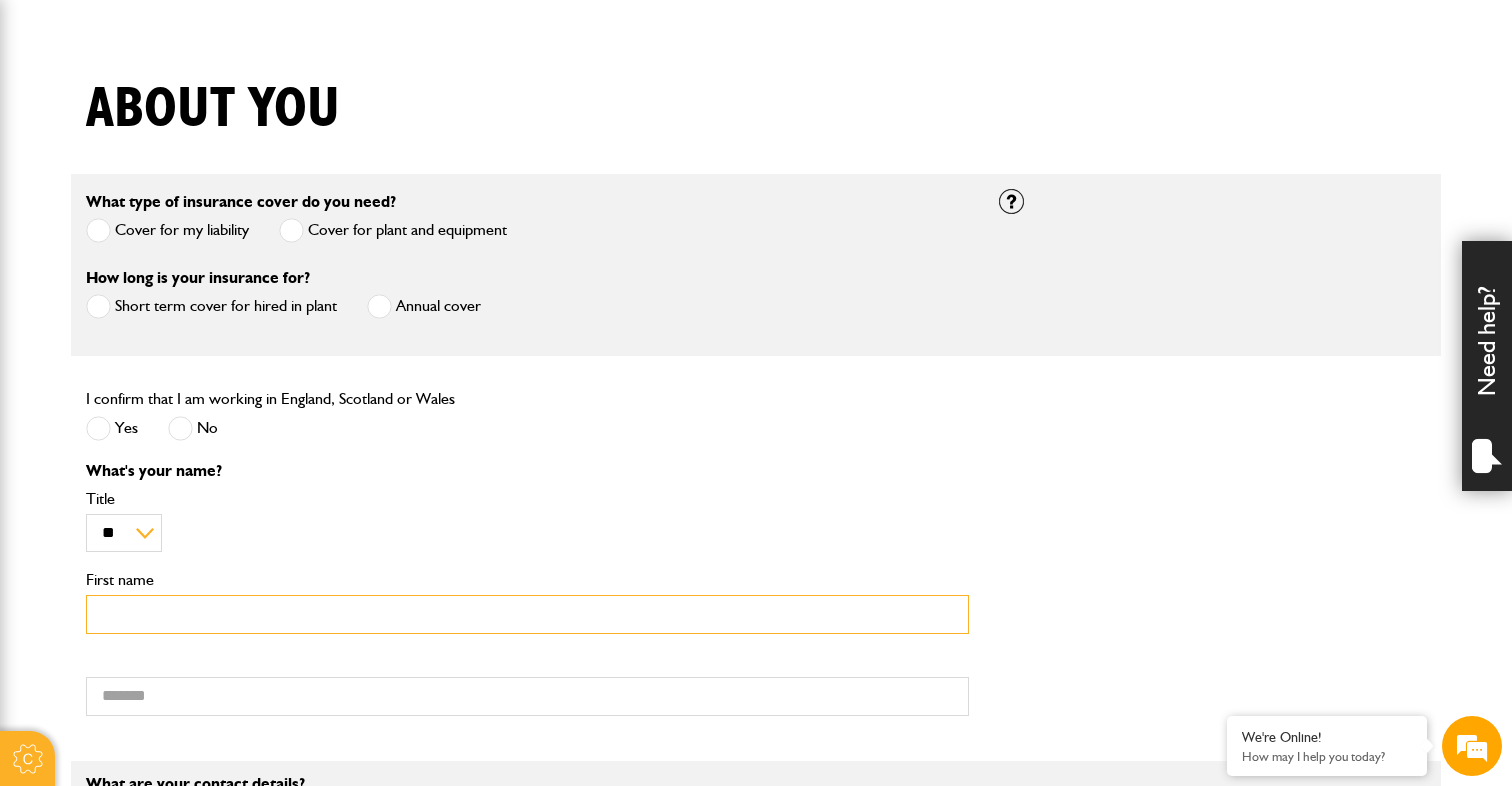 click on "First name" at bounding box center [527, 614] 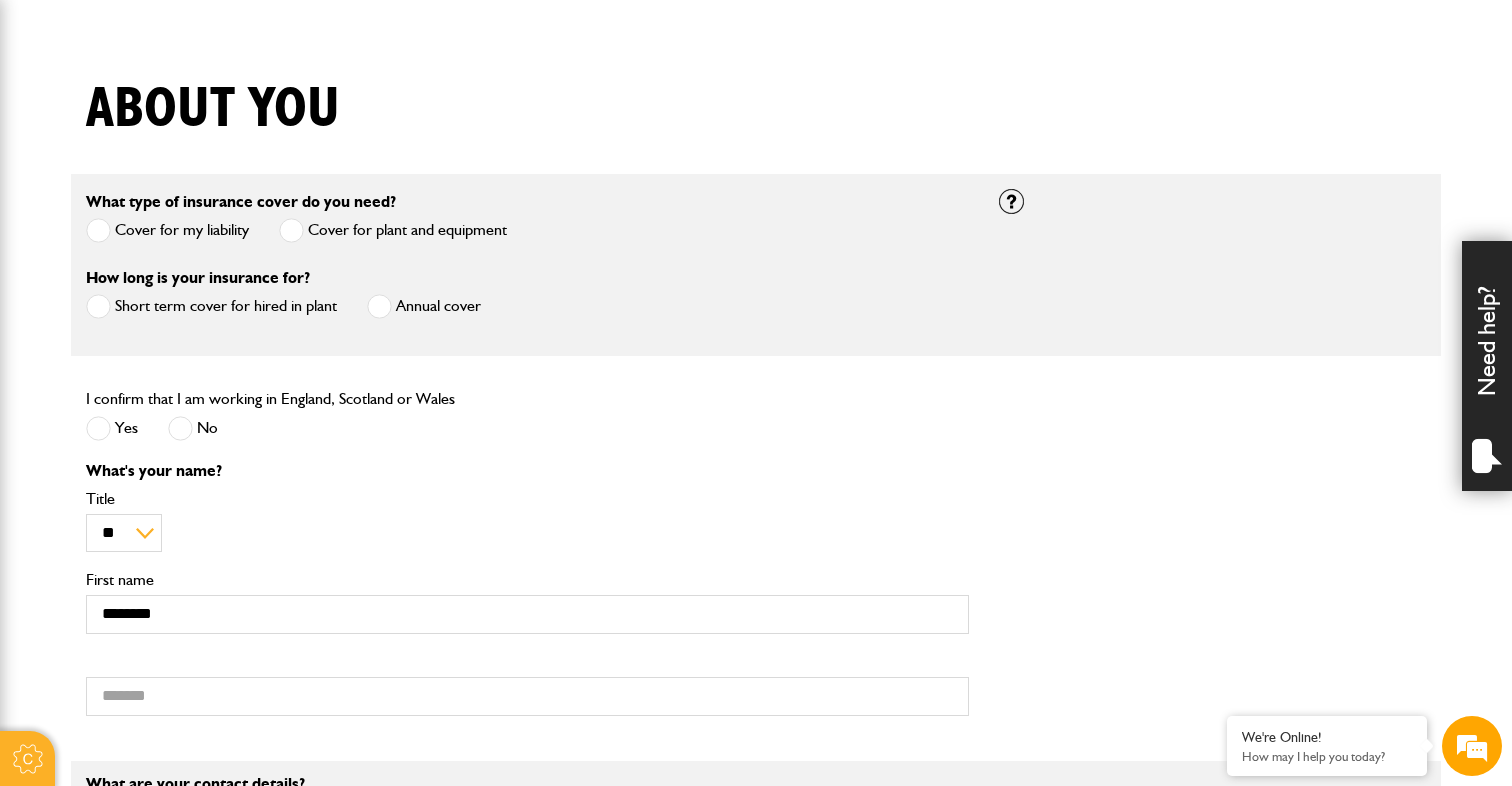 type on "****" 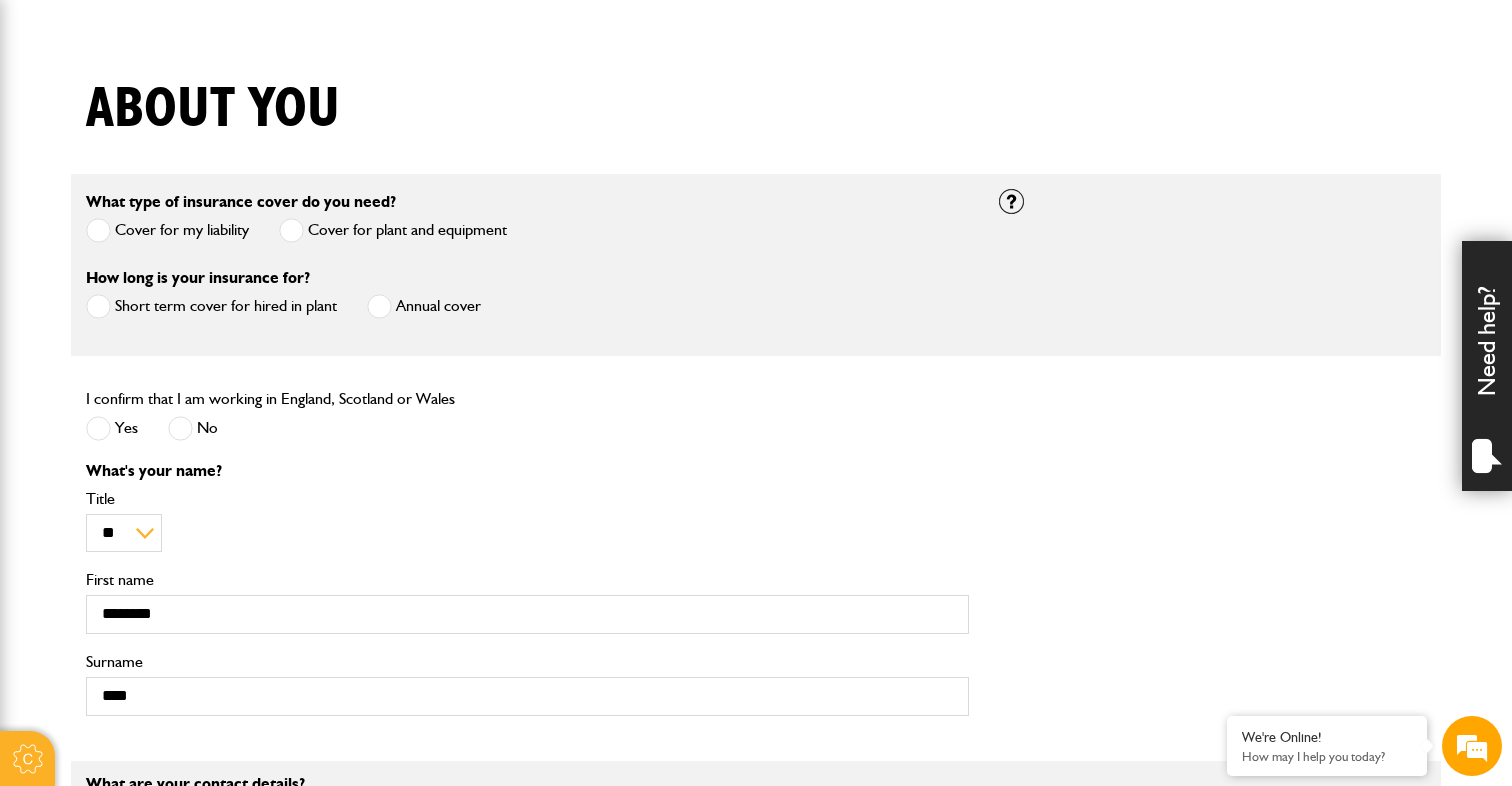type on "**********" 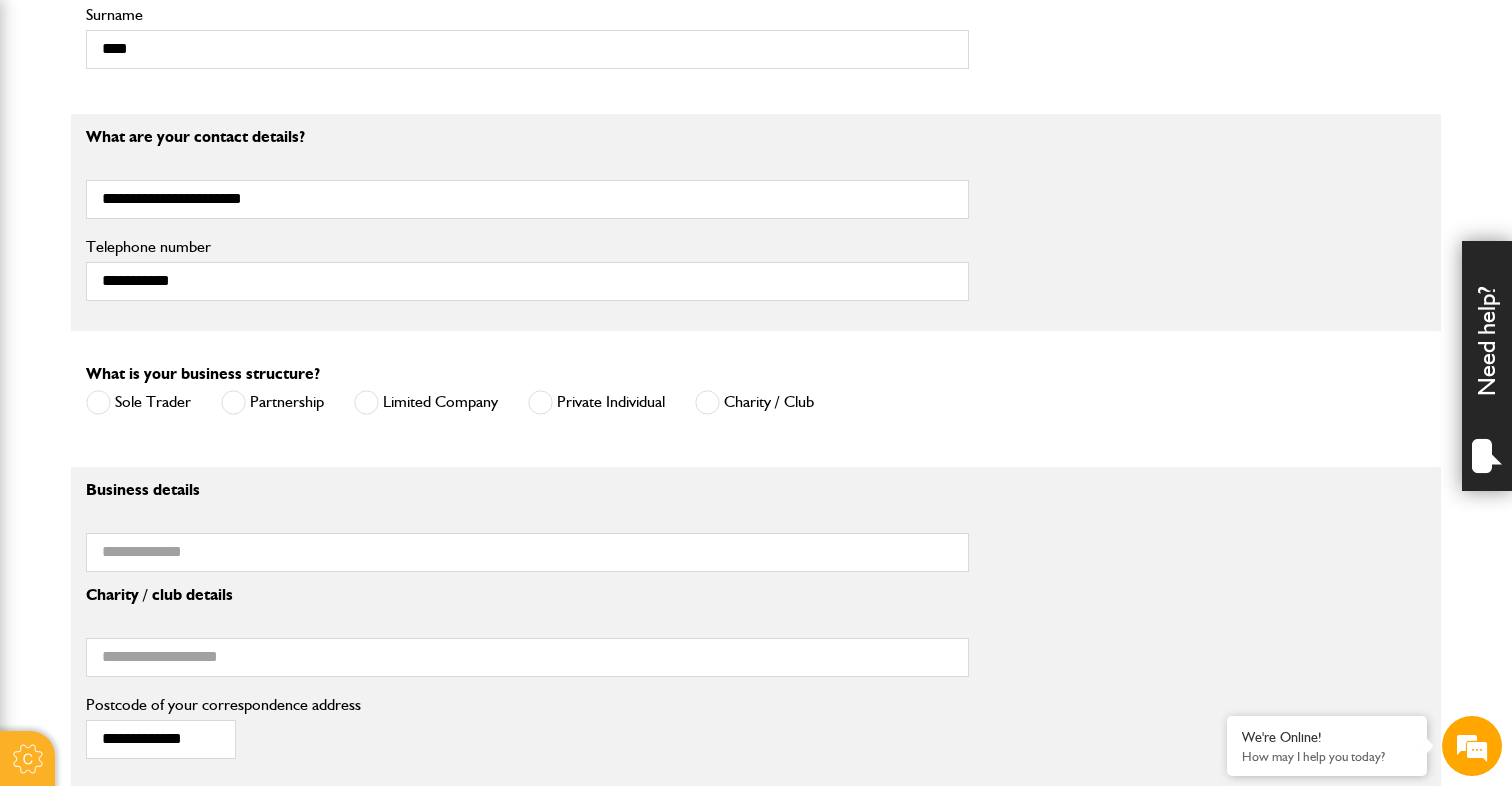 scroll, scrollTop: 1096, scrollLeft: 0, axis: vertical 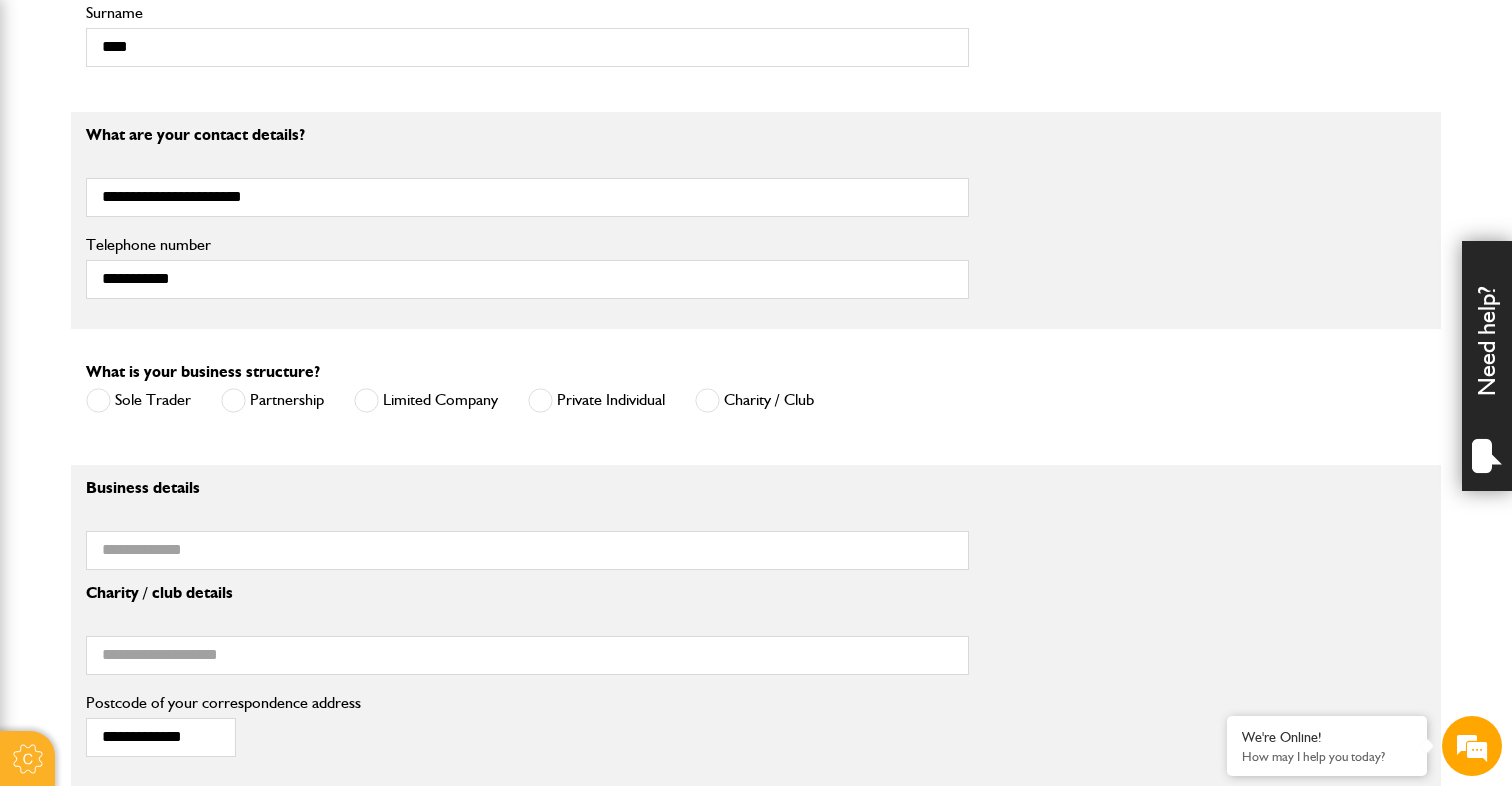 click at bounding box center (540, 400) 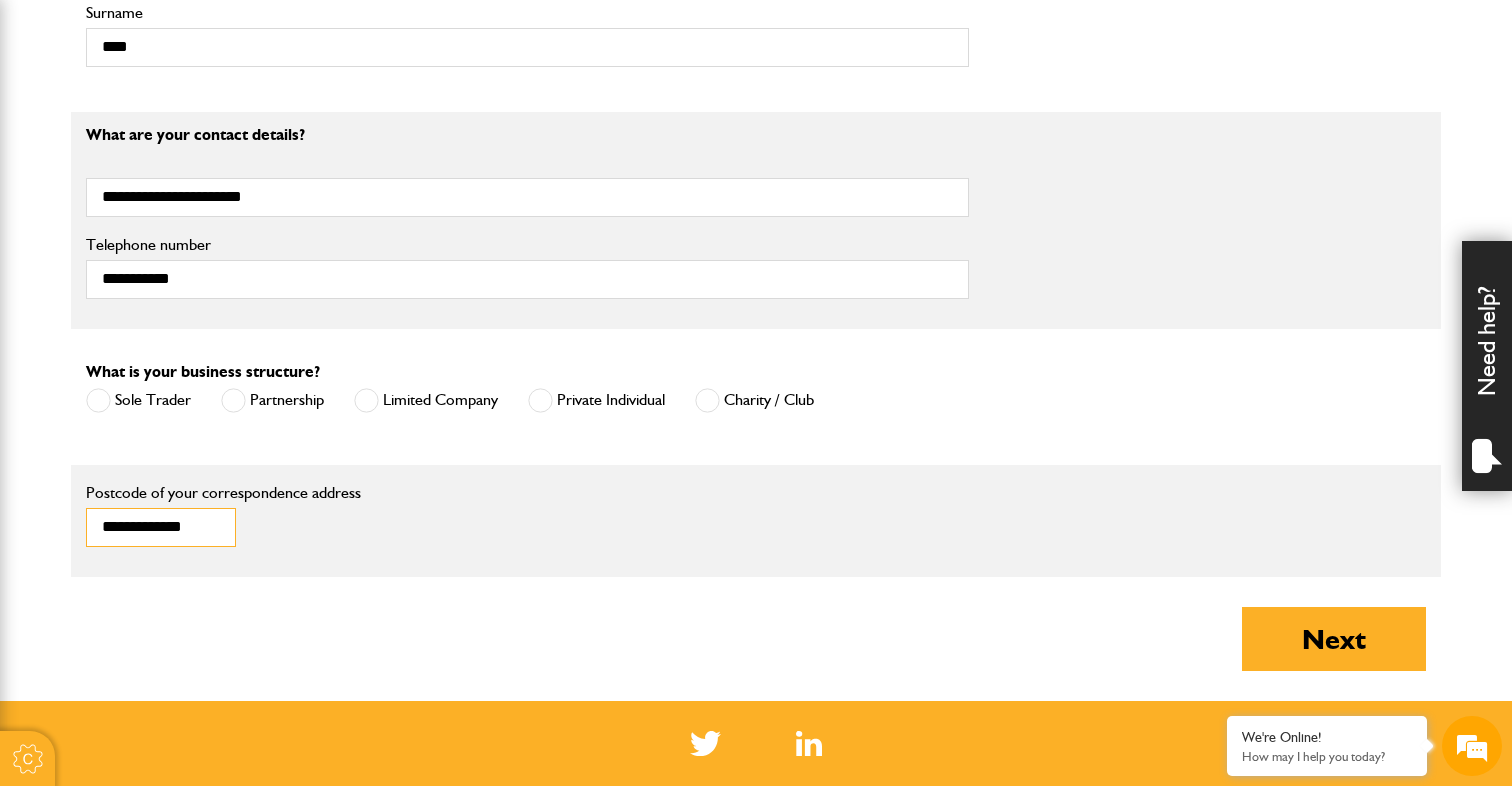 click on "**********" at bounding box center [161, 527] 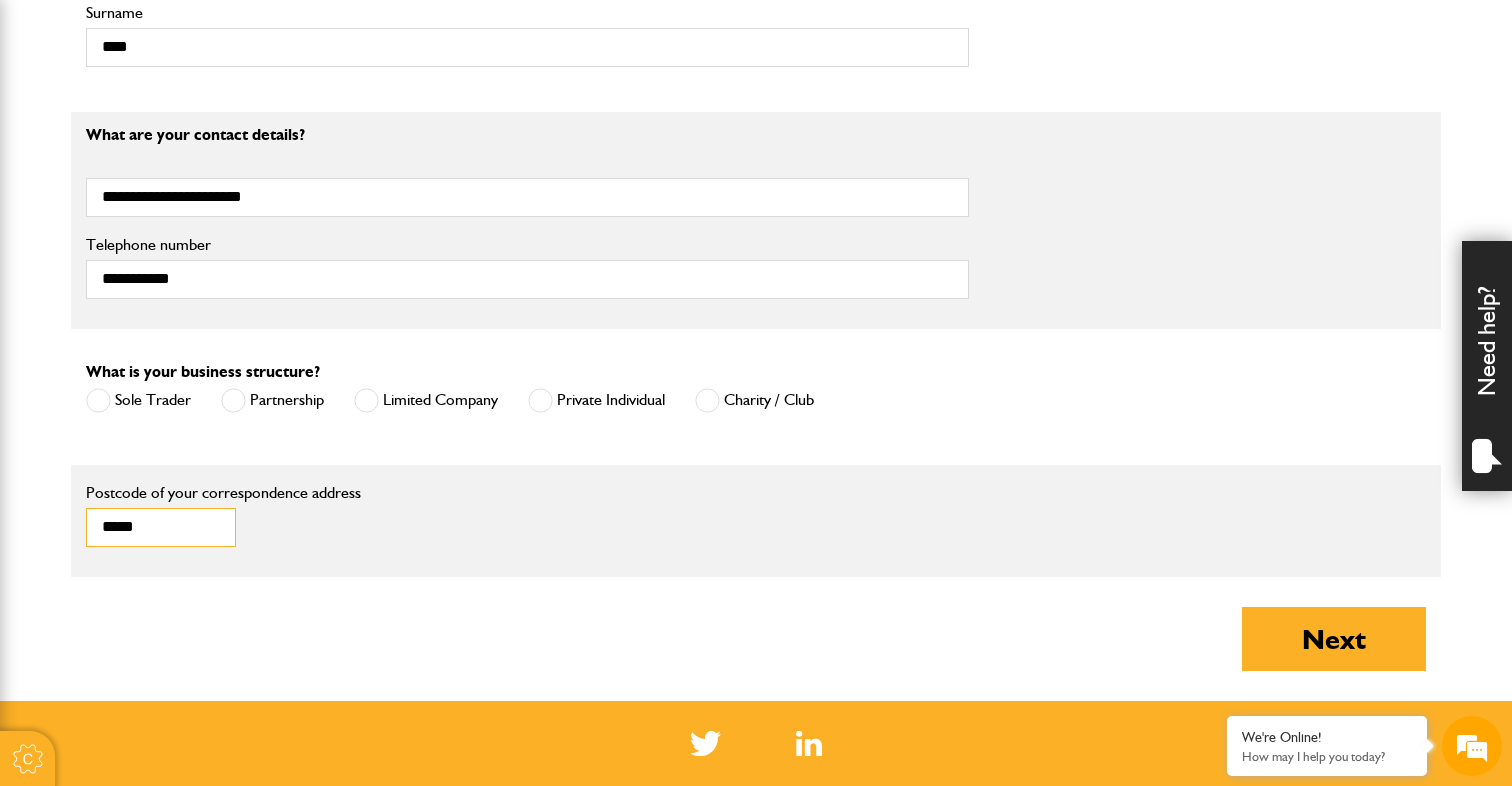 type on "********" 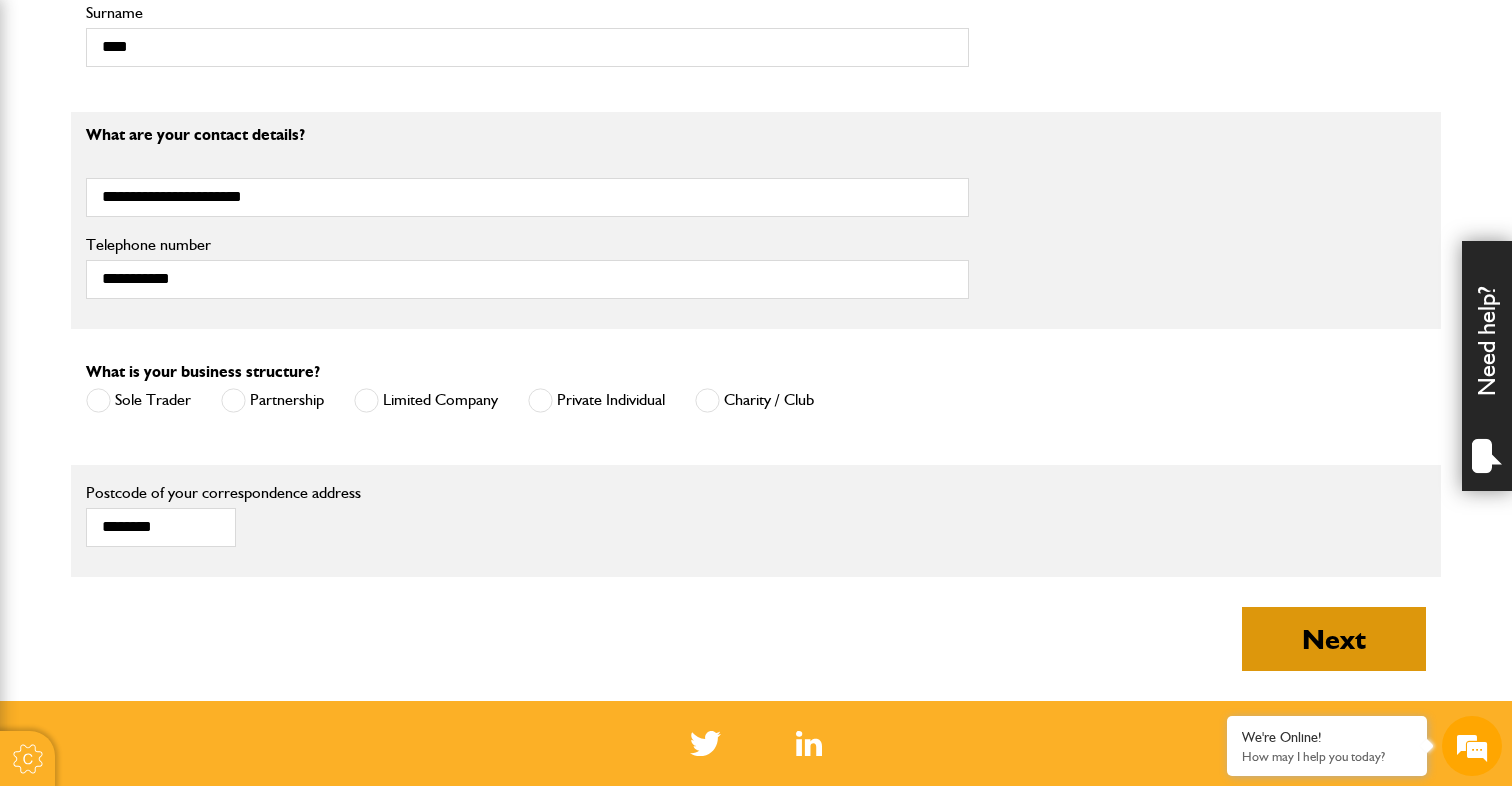 click on "Next" at bounding box center (1334, 639) 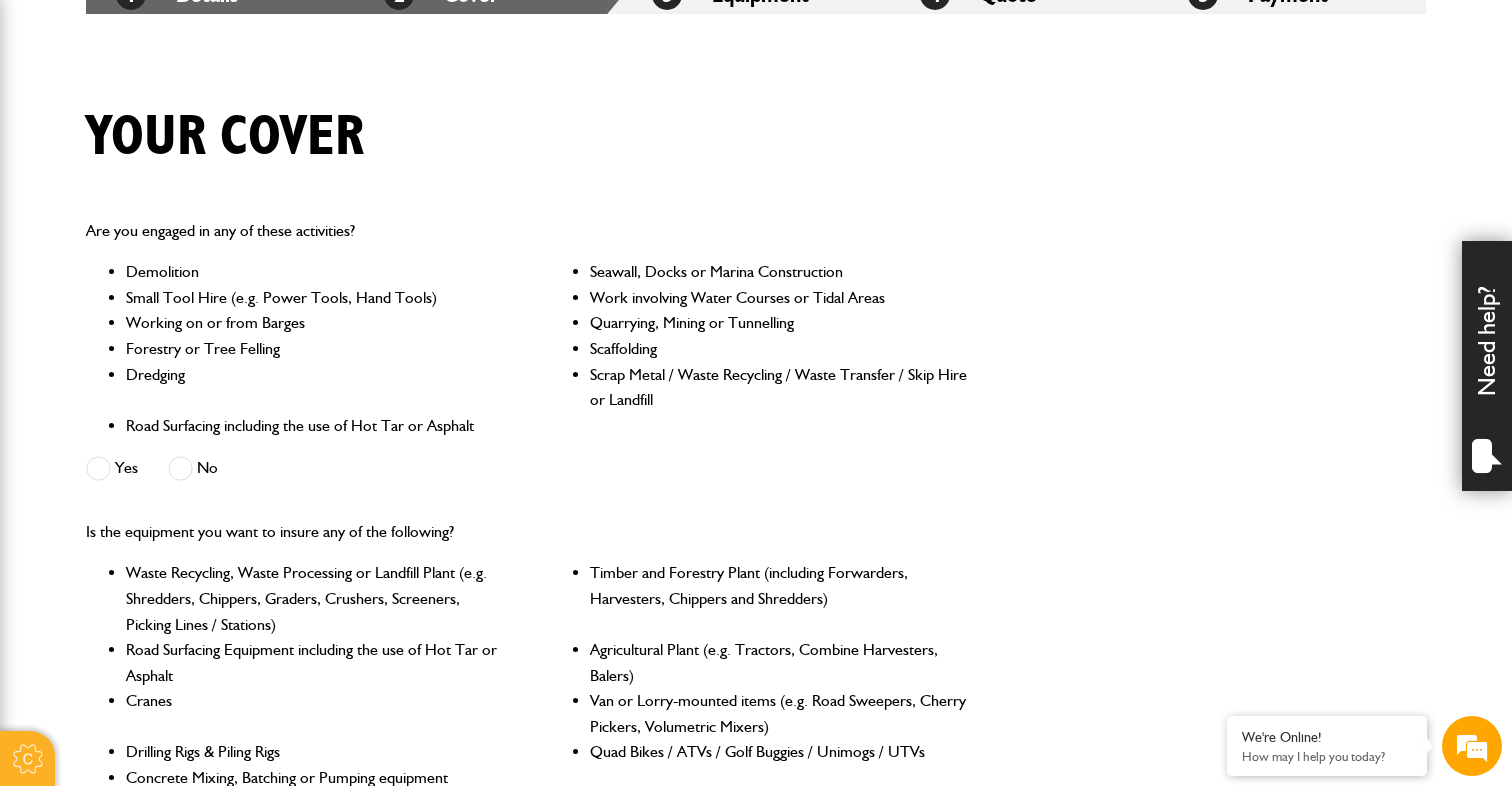 scroll, scrollTop: 420, scrollLeft: 0, axis: vertical 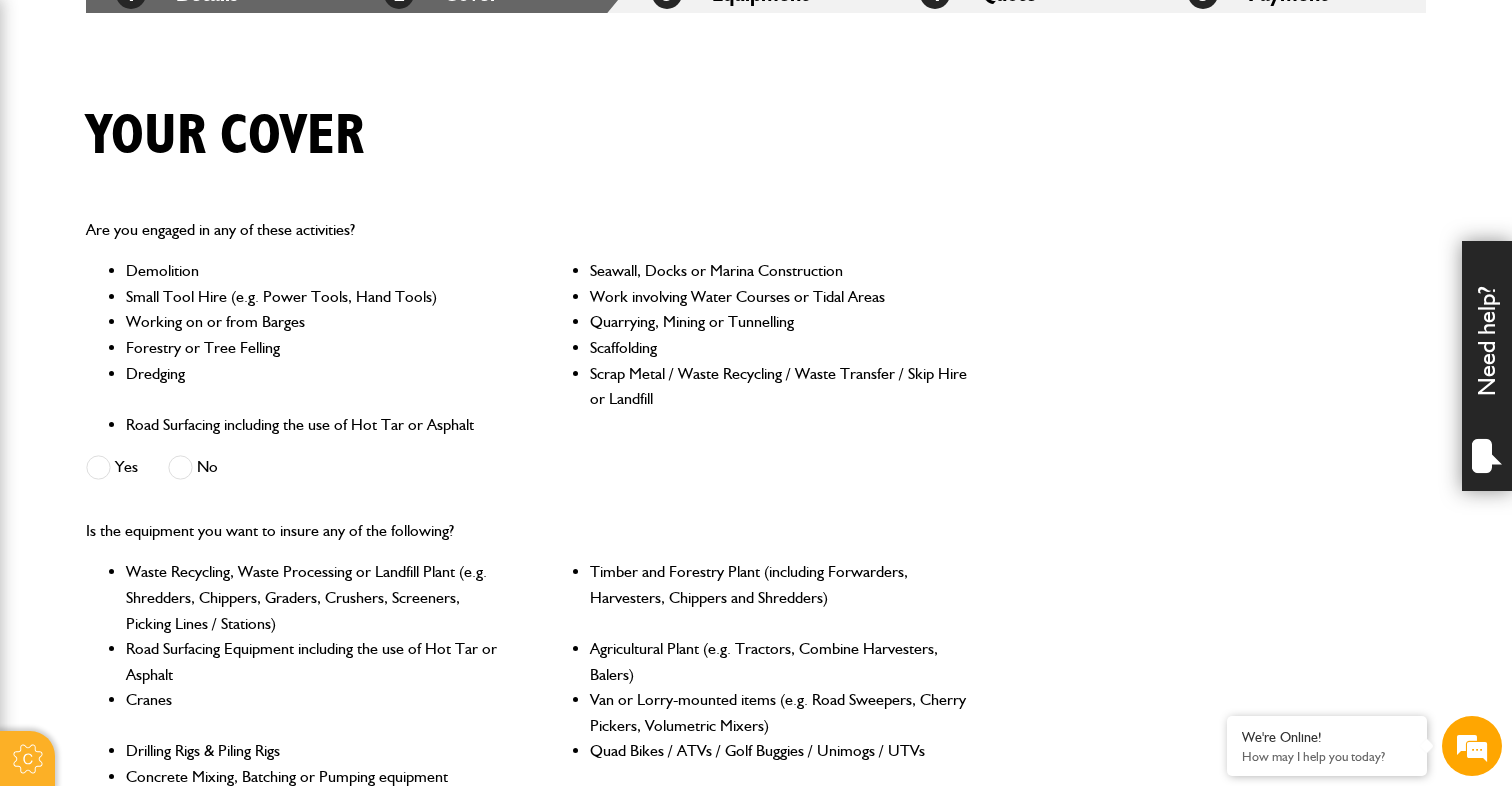 click at bounding box center (180, 467) 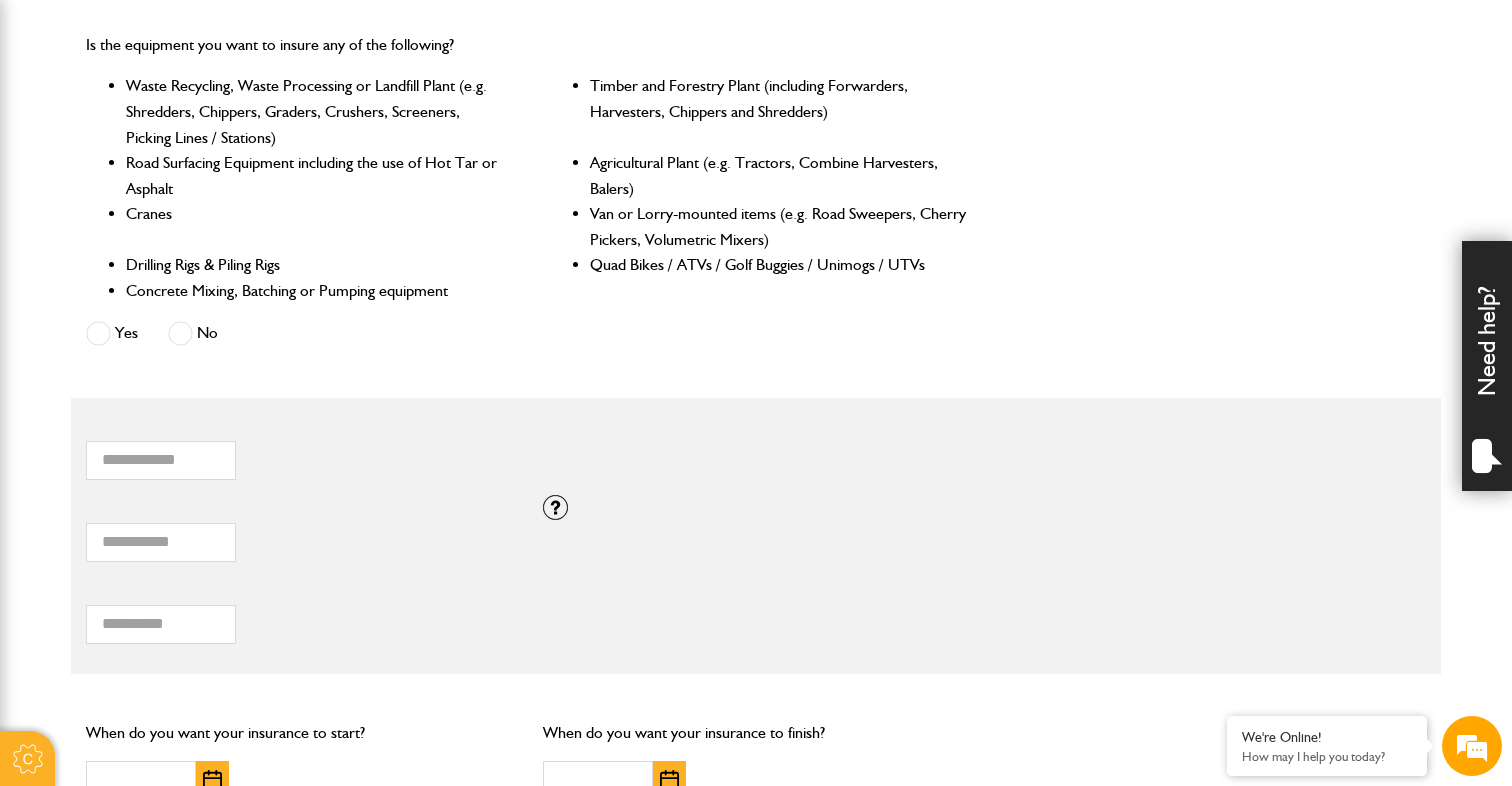 scroll, scrollTop: 908, scrollLeft: 0, axis: vertical 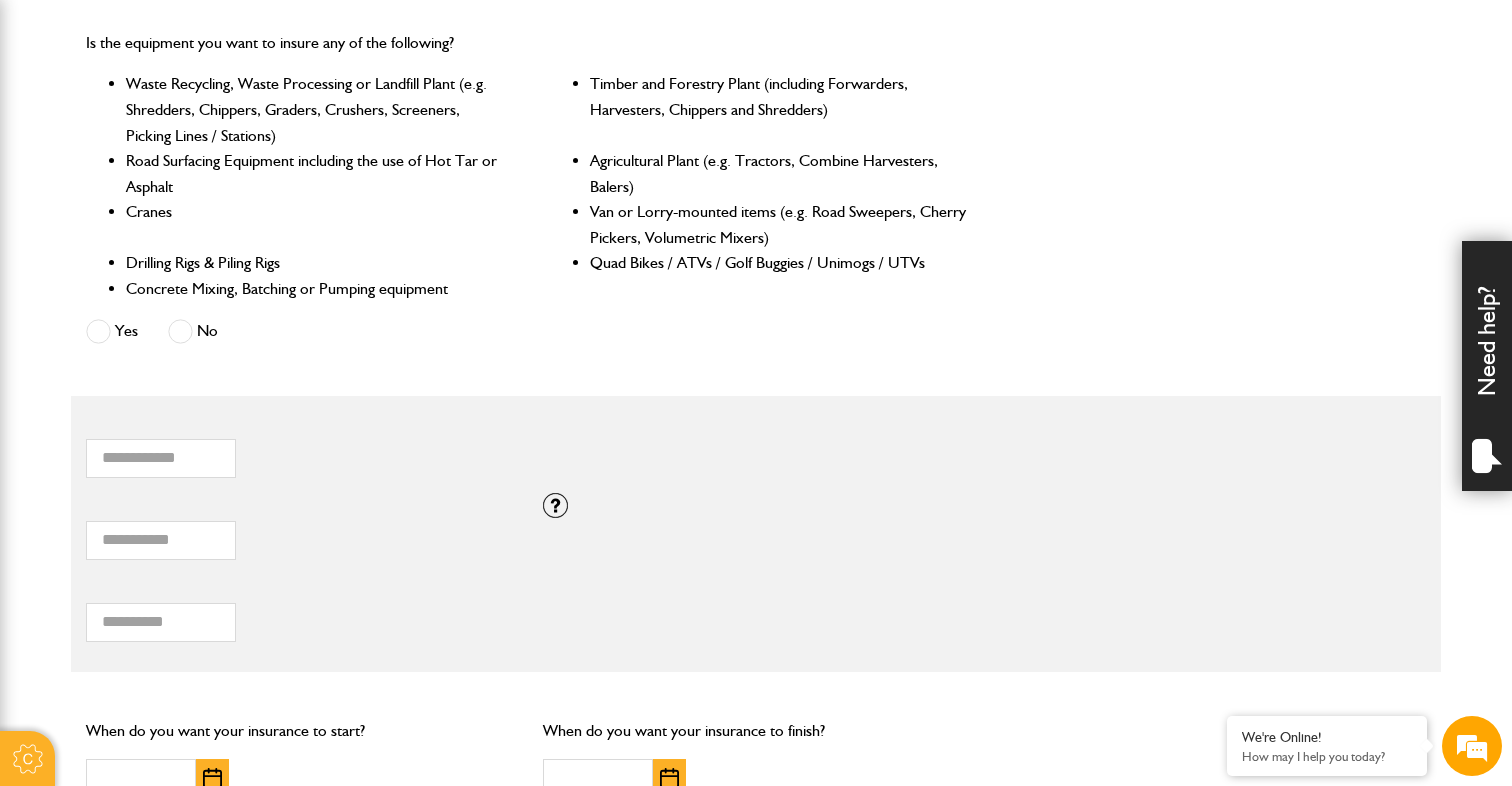 click at bounding box center [180, 331] 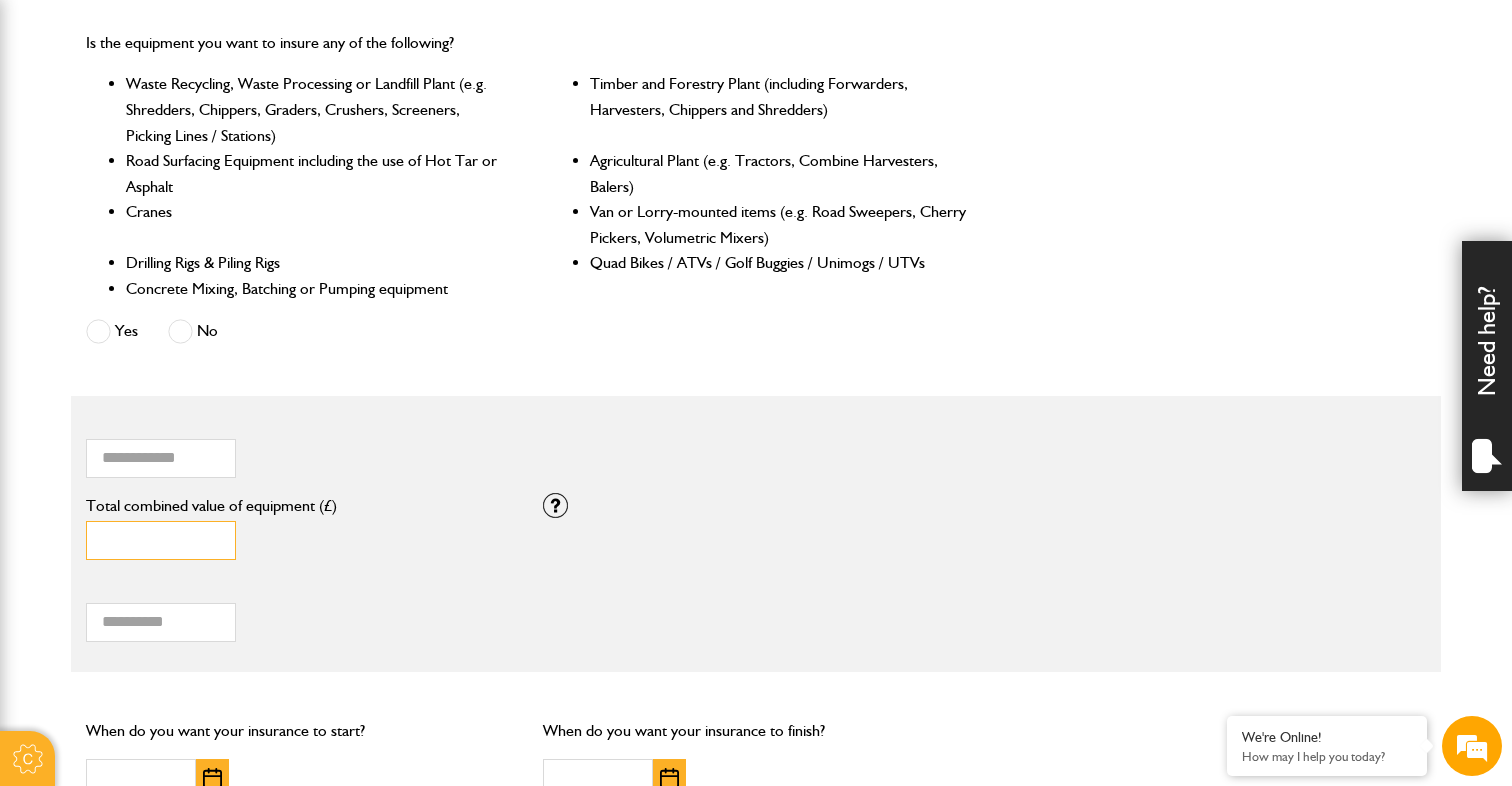 click on "*" at bounding box center (161, 540) 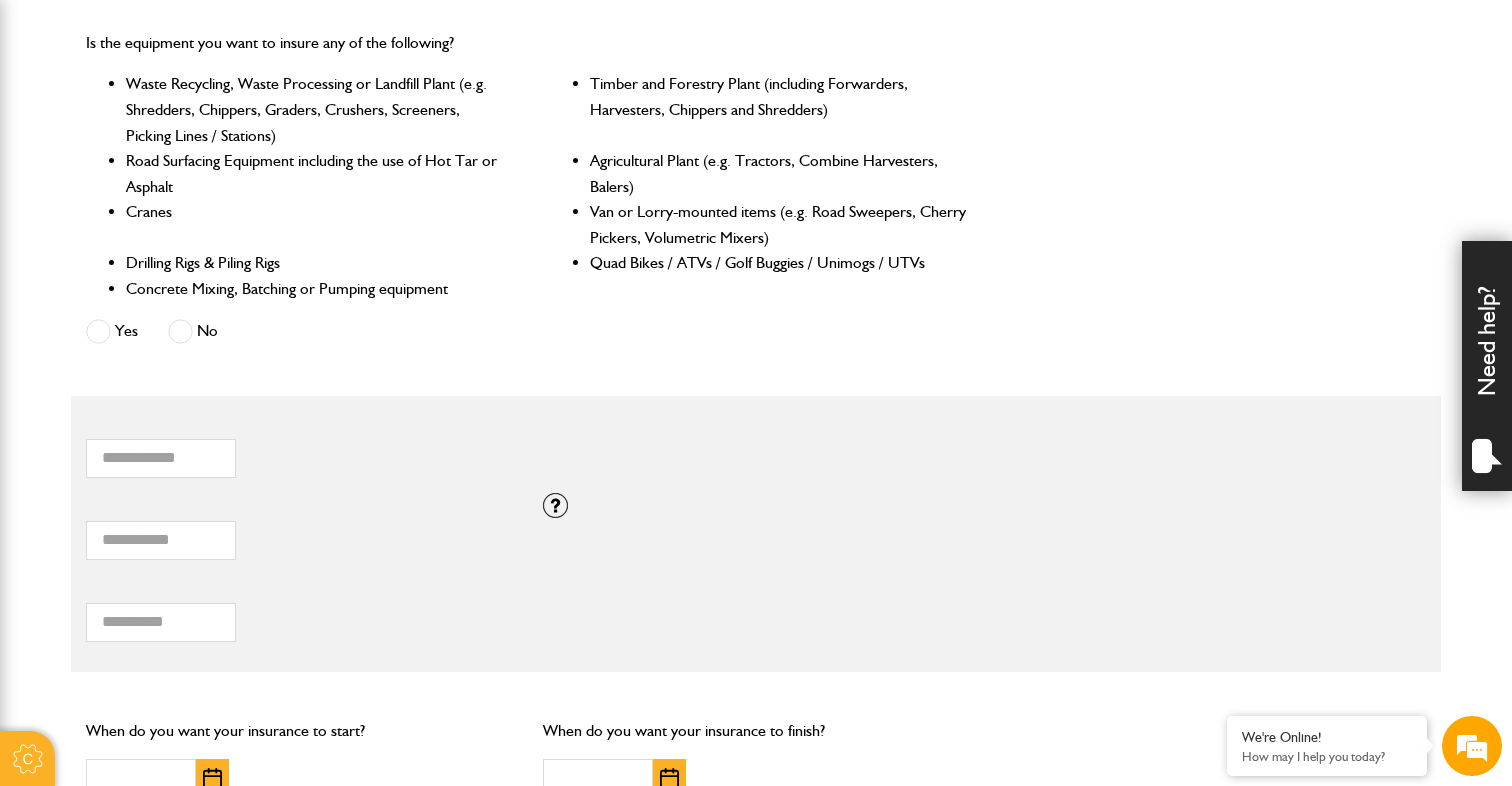 click on "Total hiring fees
Please enter a minimum value of 25 for total hiring fees." at bounding box center [299, 611] 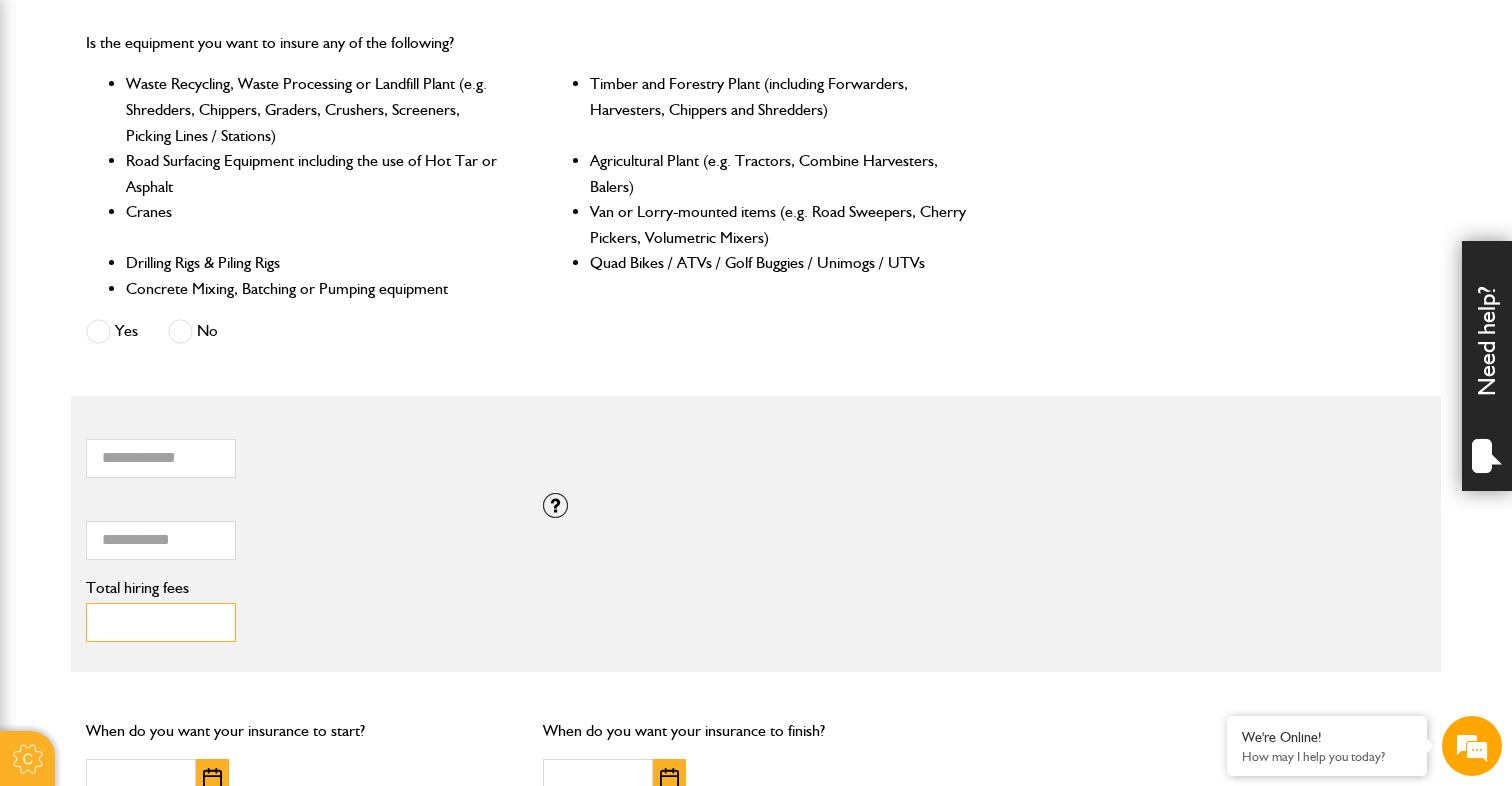 click on "Total hiring fees" at bounding box center (161, 622) 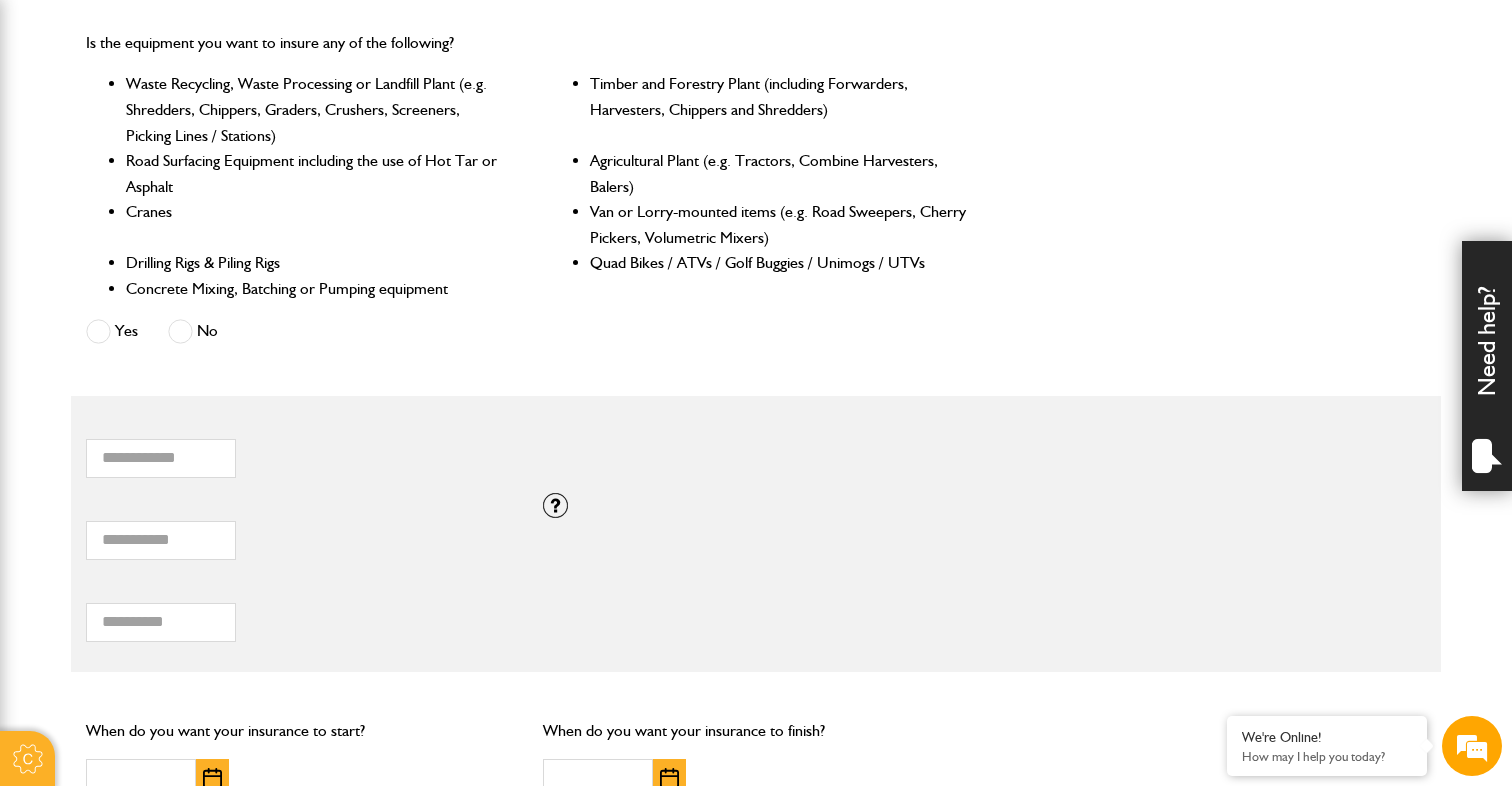click on "***
Total hiring fees
Please enter a minimum value of 25 for total hiring fees." at bounding box center (299, 611) 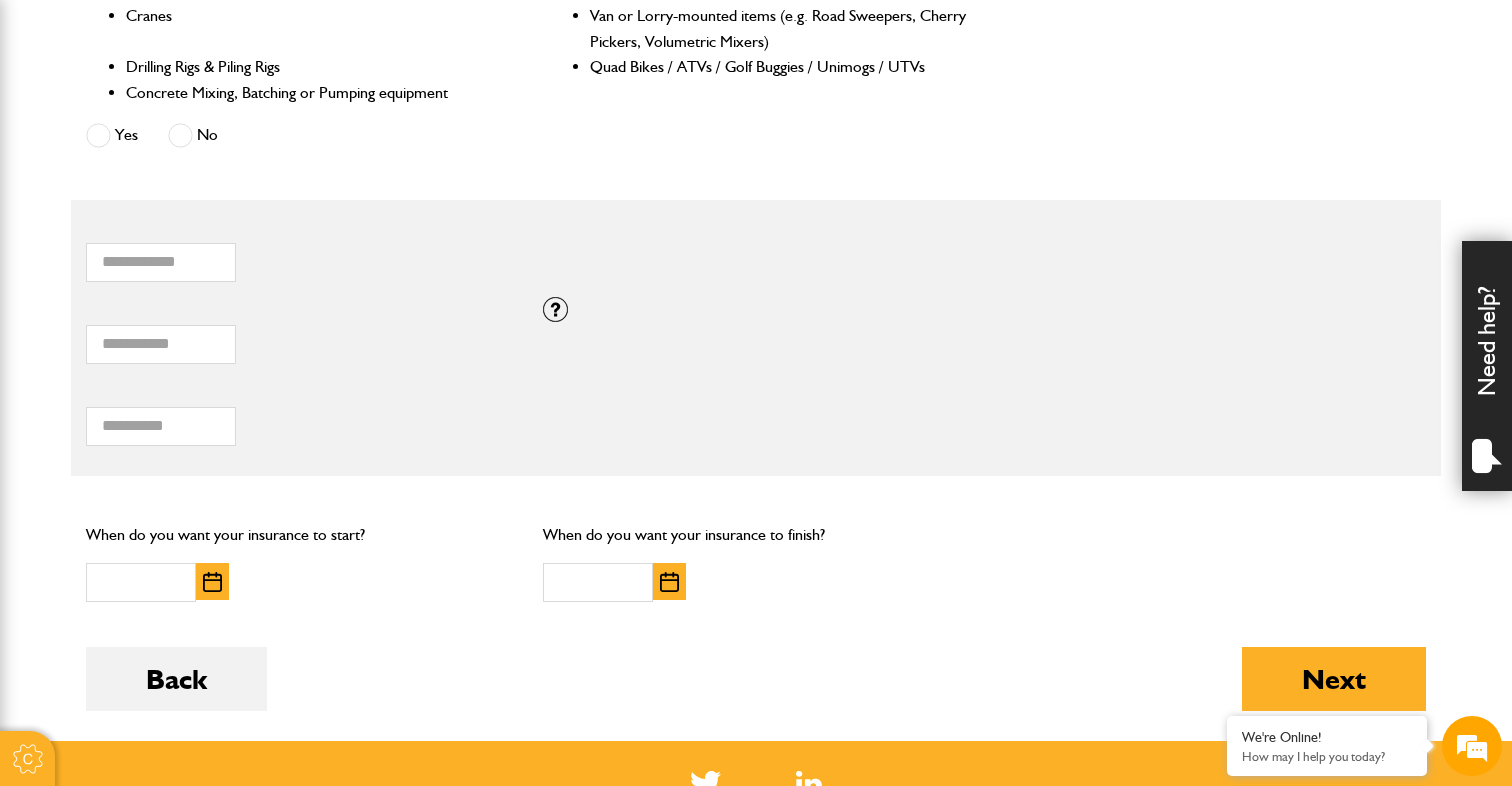 scroll, scrollTop: 1107, scrollLeft: 0, axis: vertical 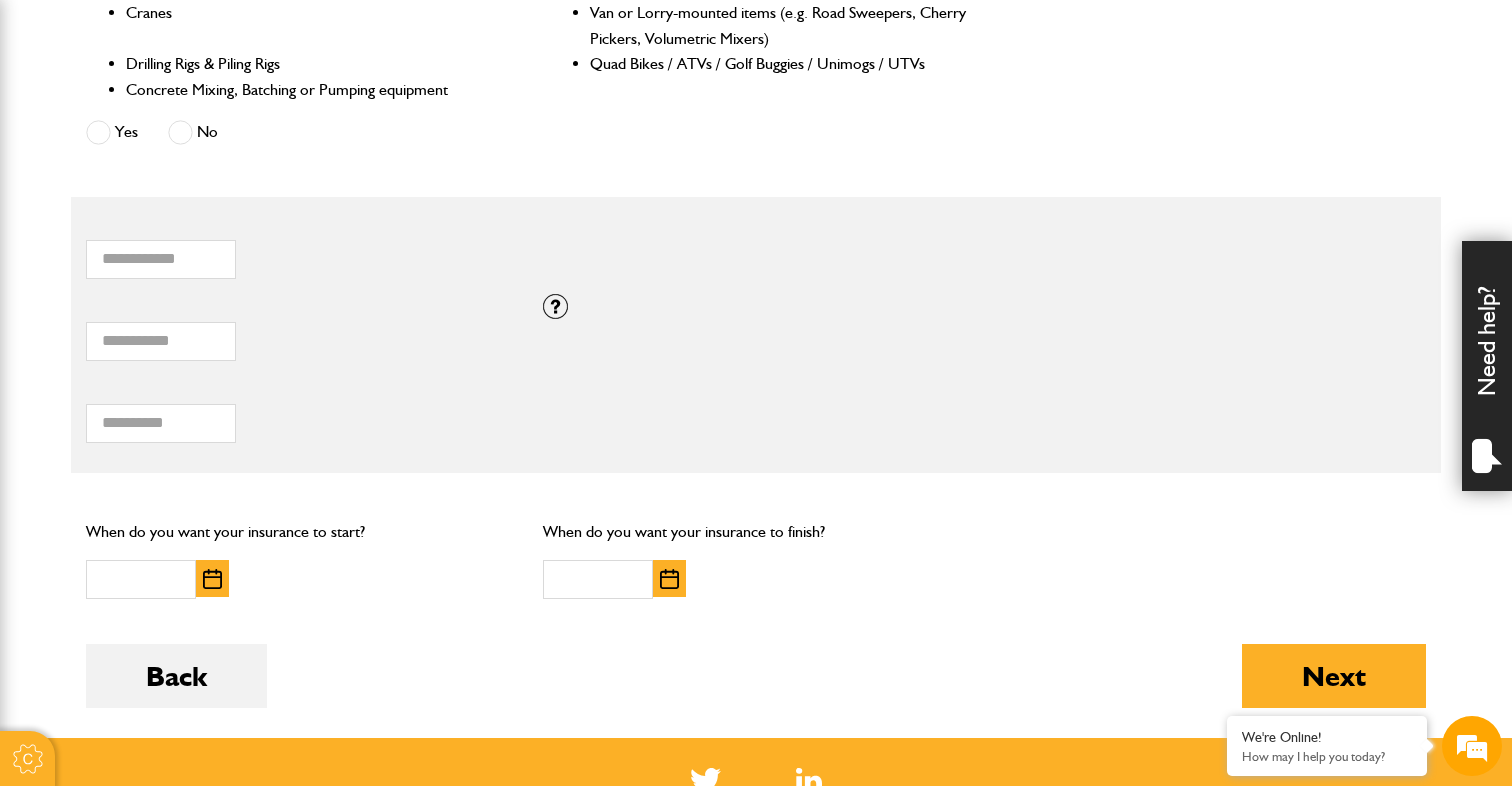 click at bounding box center (212, 579) 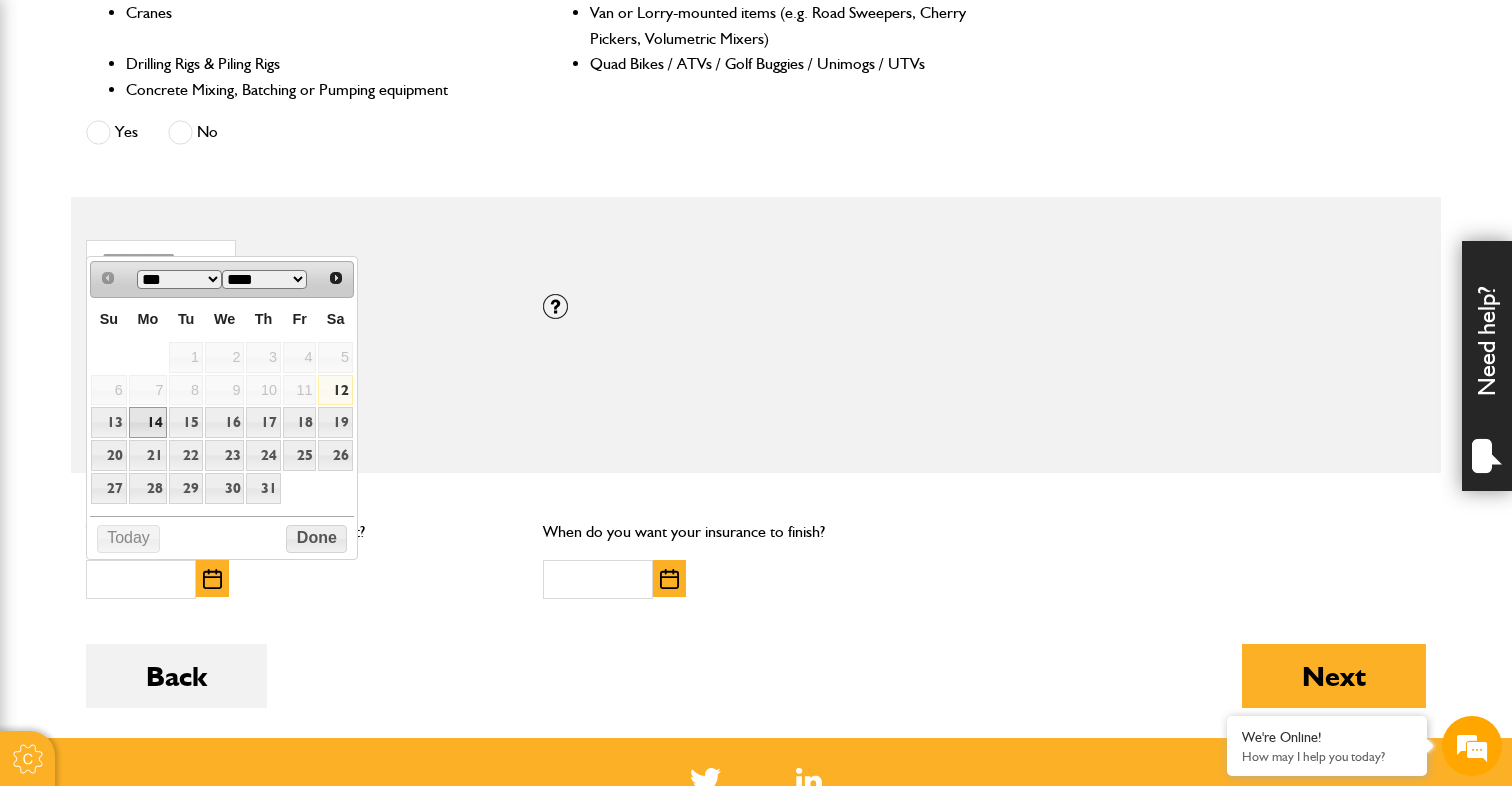 click on "14" at bounding box center (148, 422) 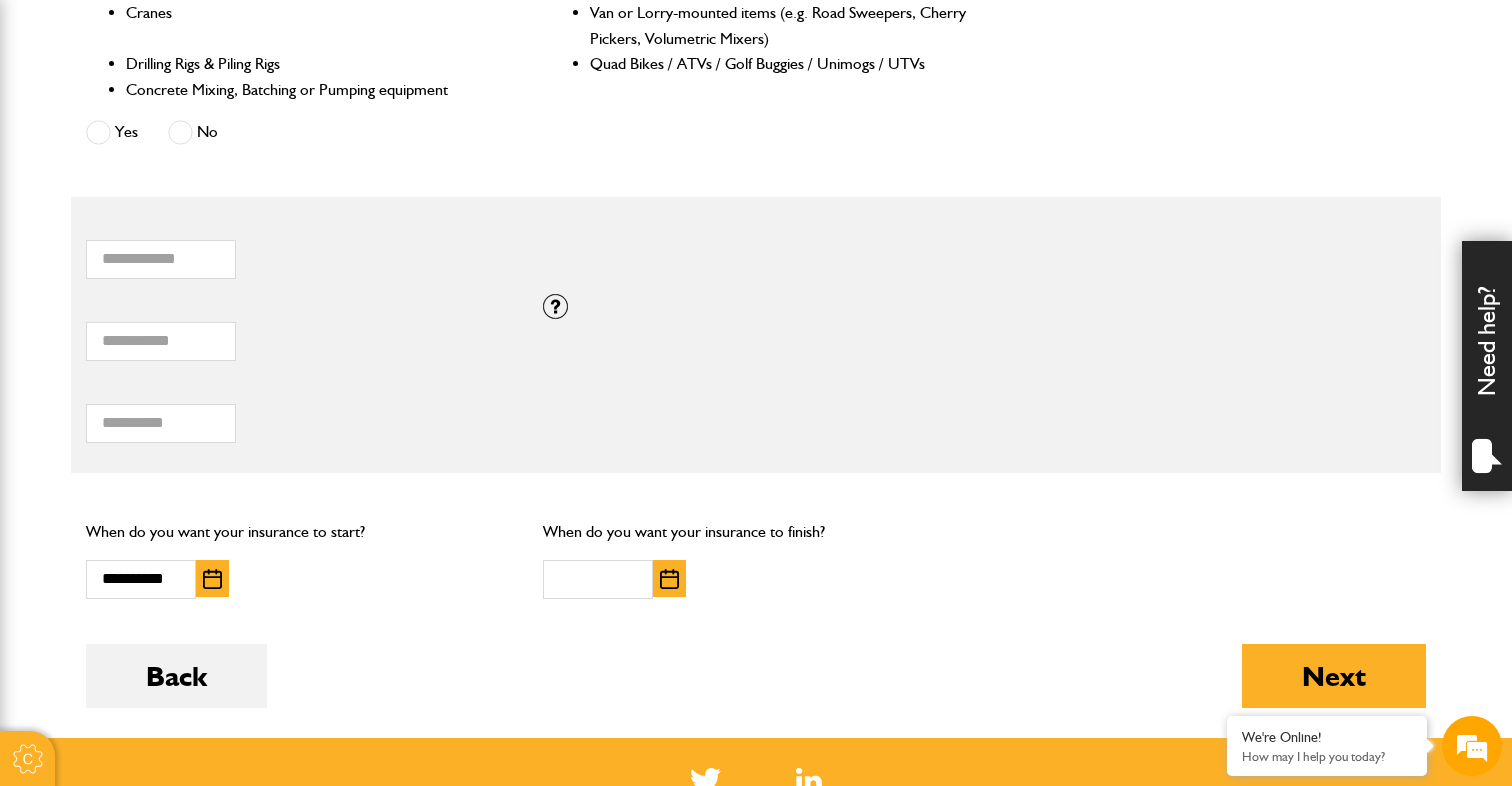 click at bounding box center [212, 579] 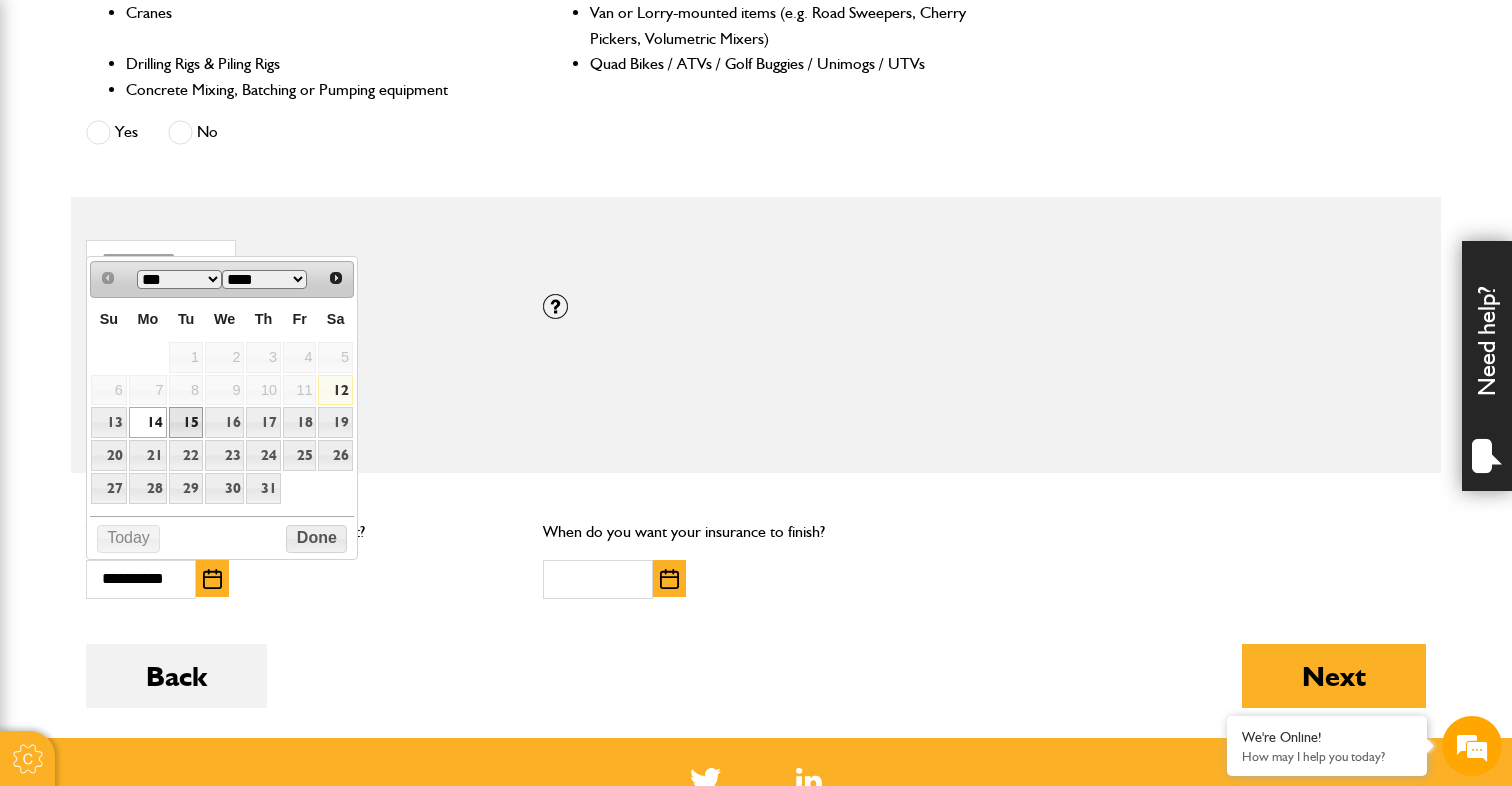 click on "15" at bounding box center (186, 422) 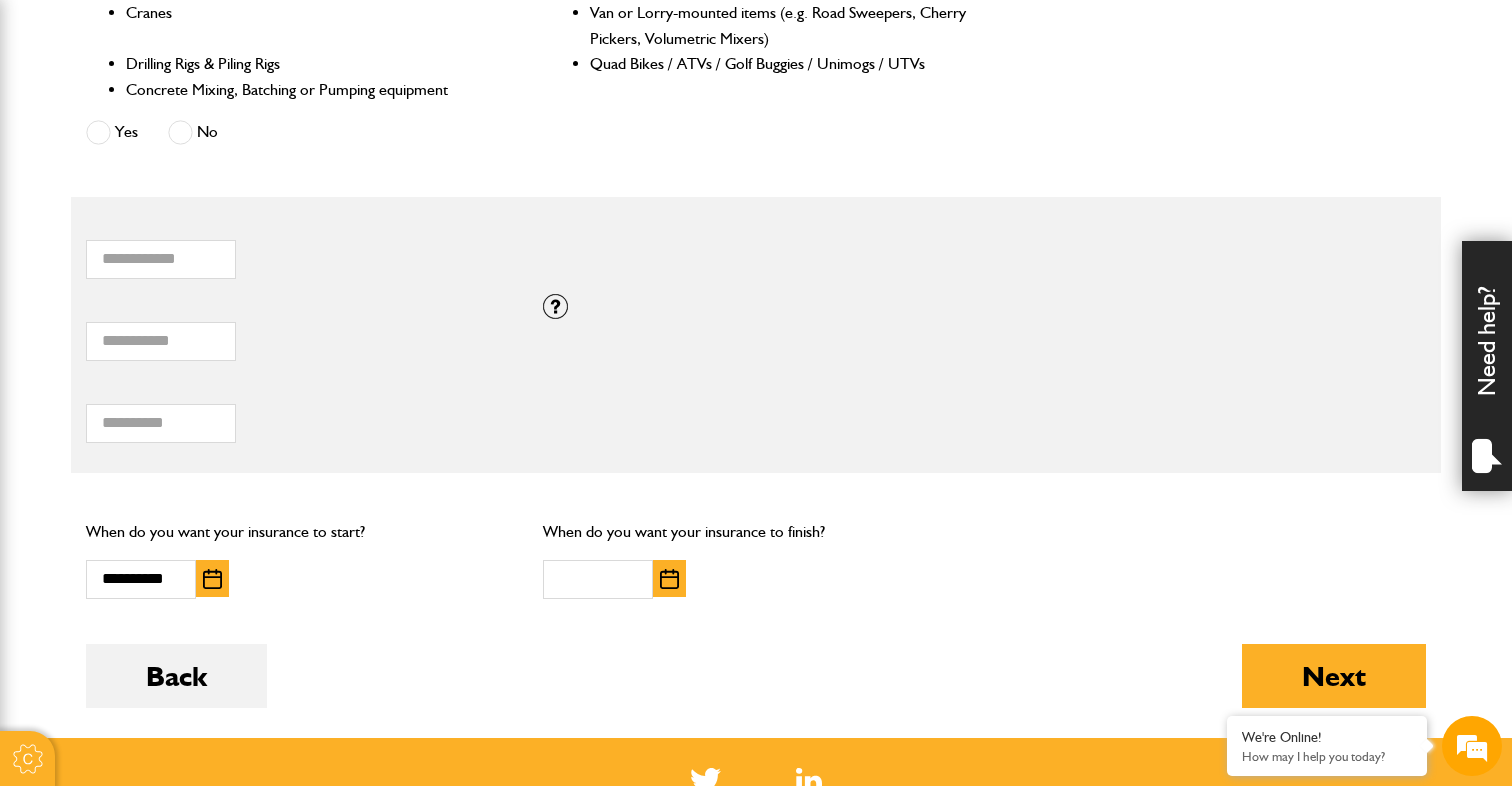 click at bounding box center [669, 579] 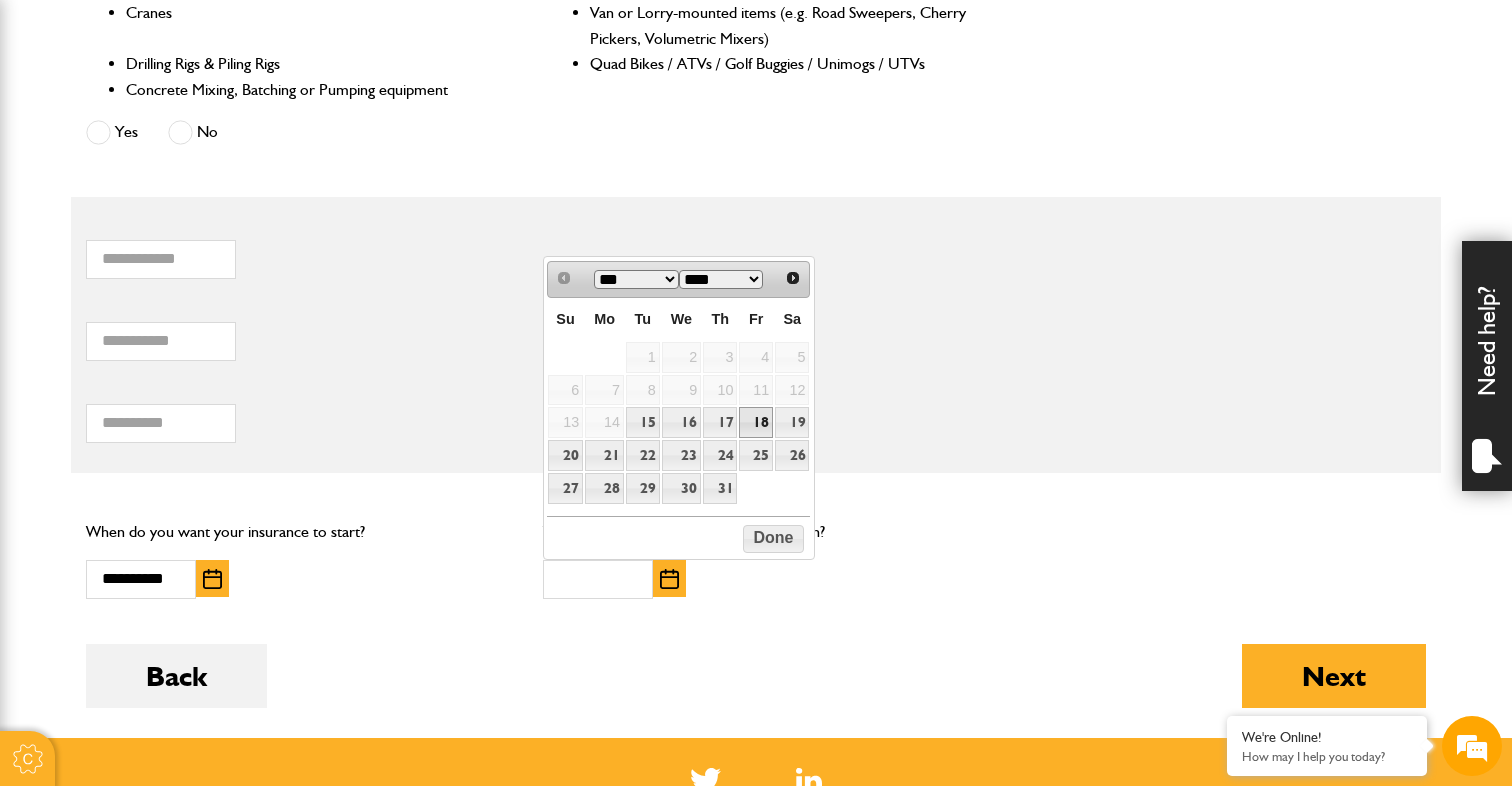 click on "18" at bounding box center (756, 422) 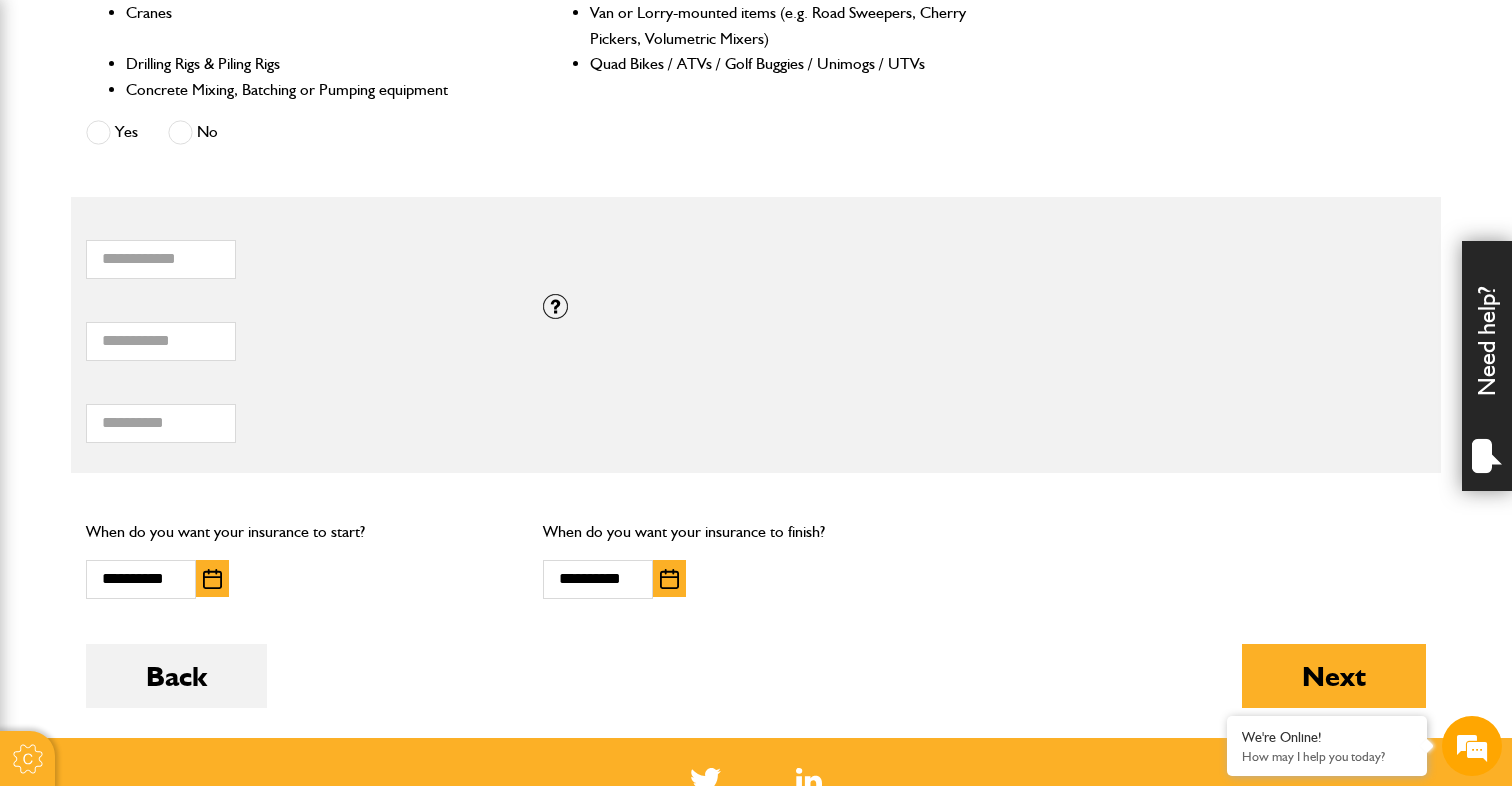 click on "**********" at bounding box center [756, 558] 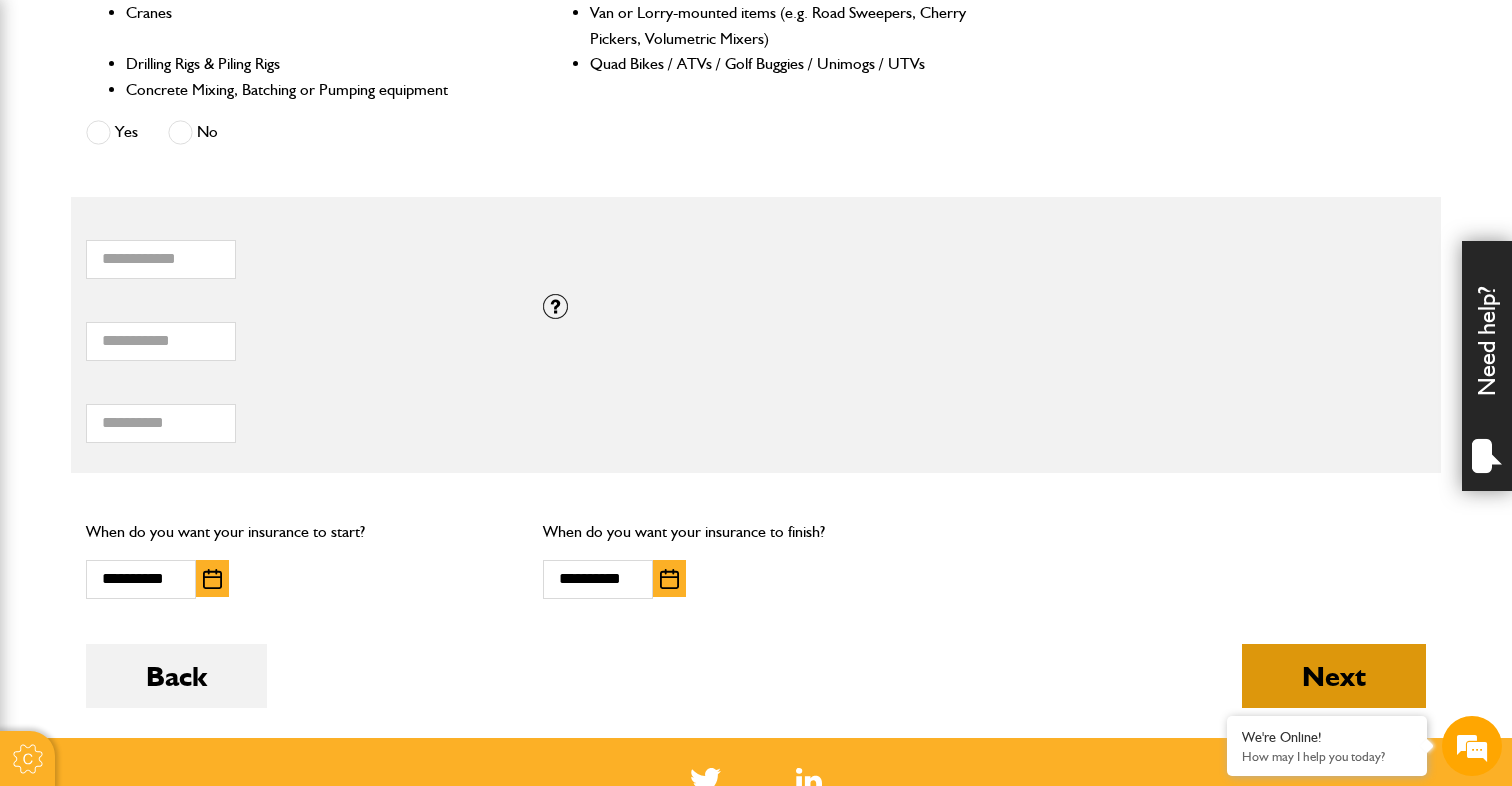 click on "Next" at bounding box center (1334, 676) 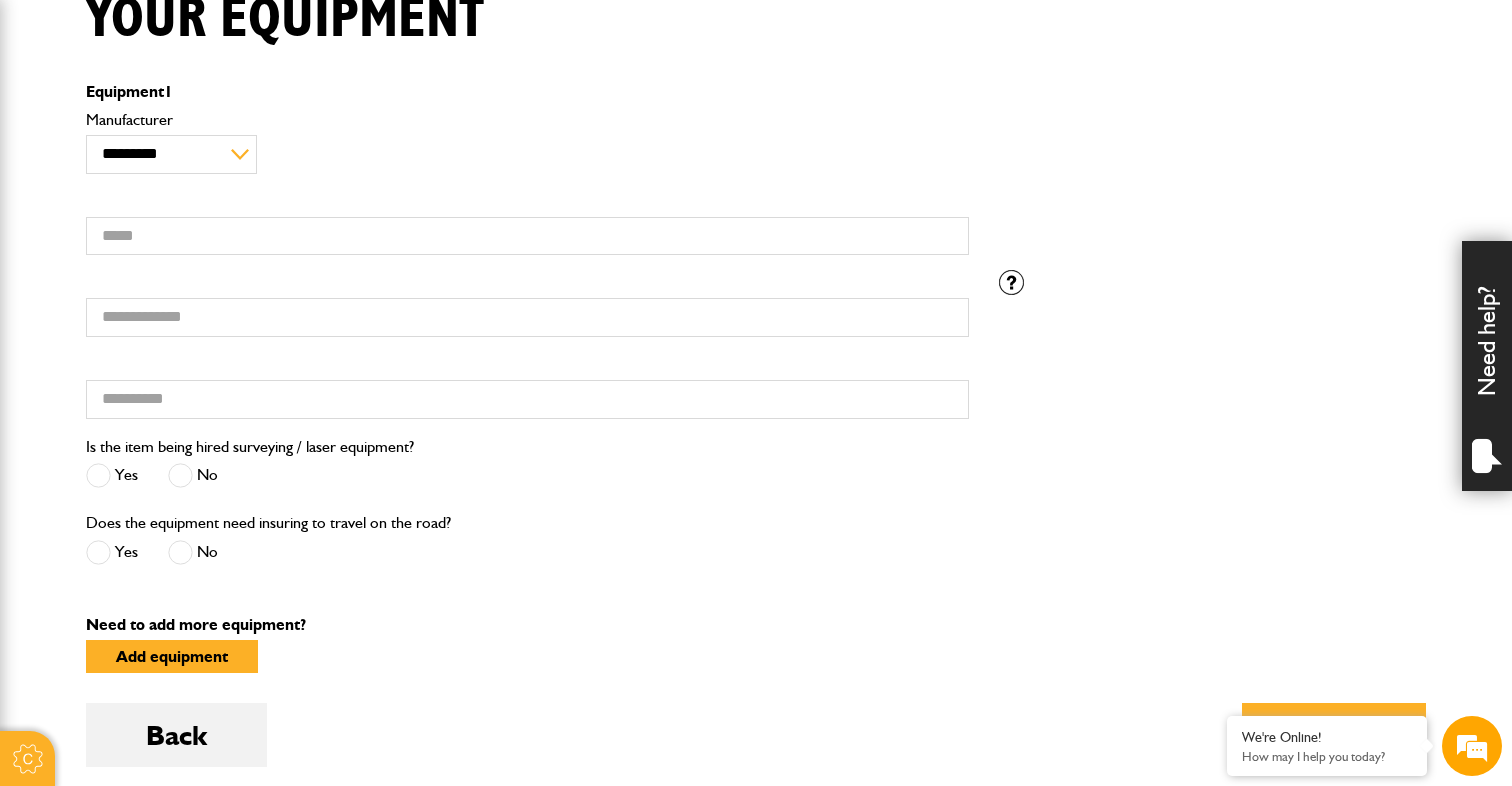 scroll, scrollTop: 571, scrollLeft: 0, axis: vertical 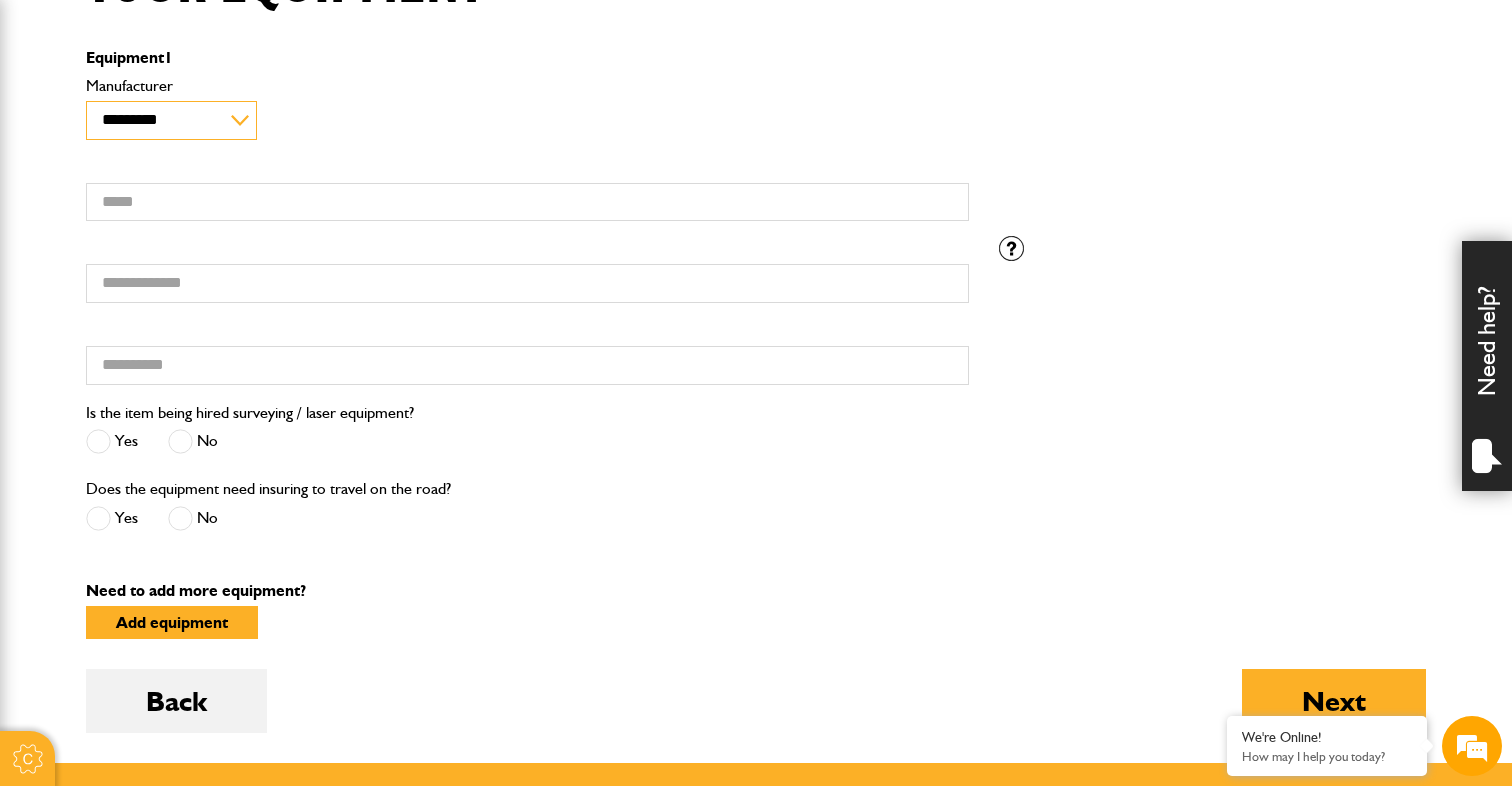 click on "**********" at bounding box center [171, 120] 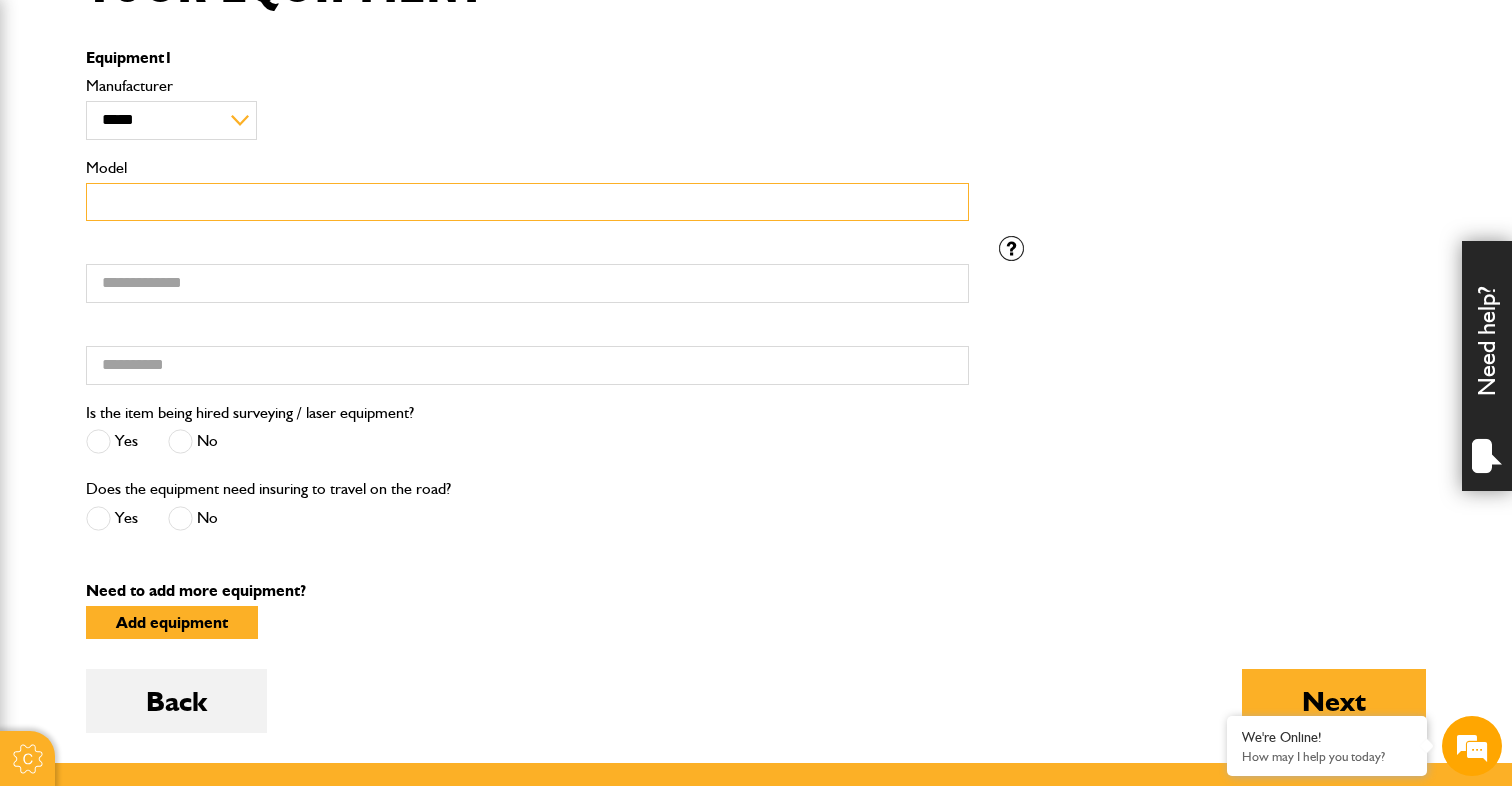 click on "Model" at bounding box center [527, 202] 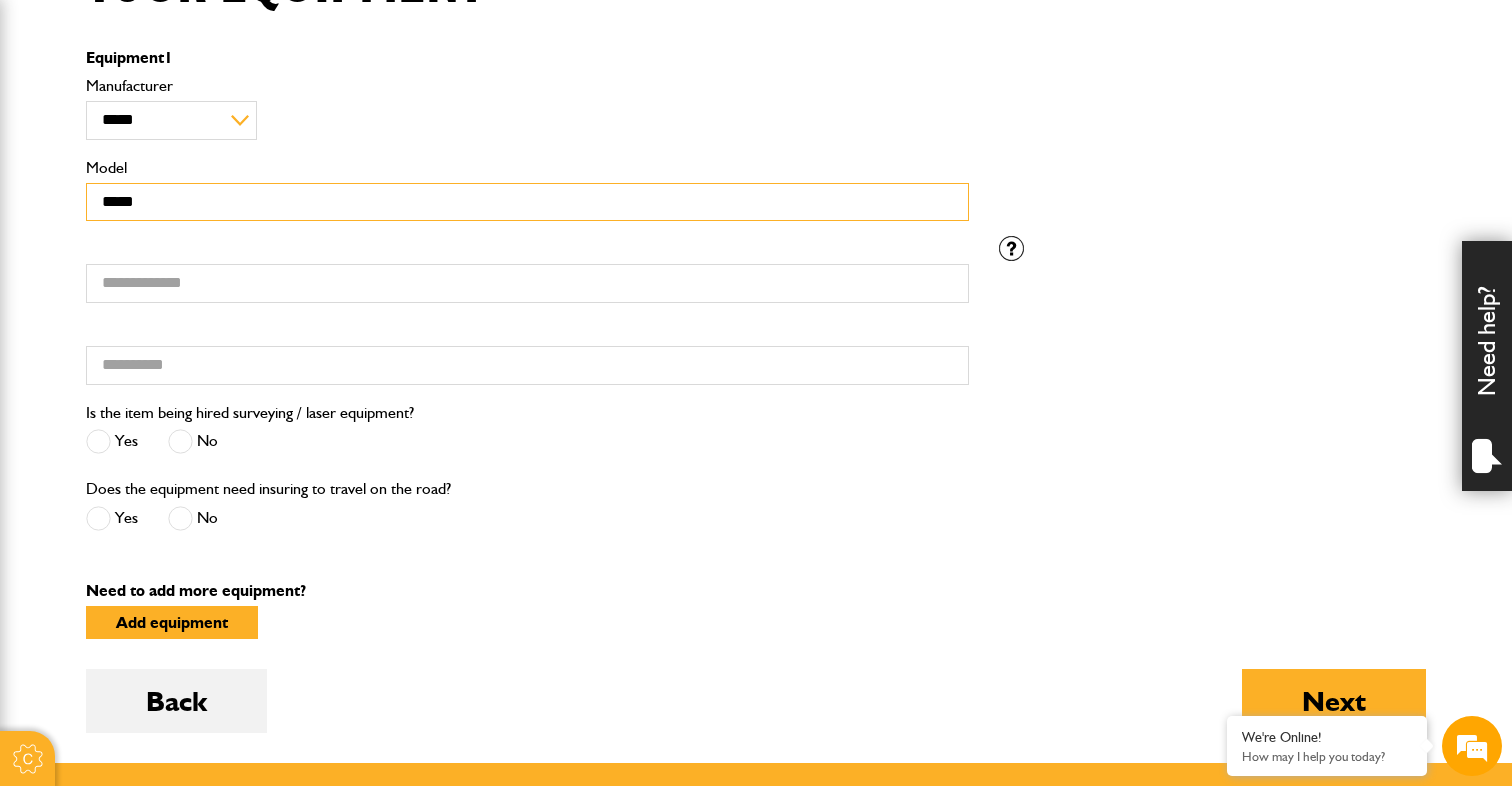 scroll, scrollTop: 0, scrollLeft: 0, axis: both 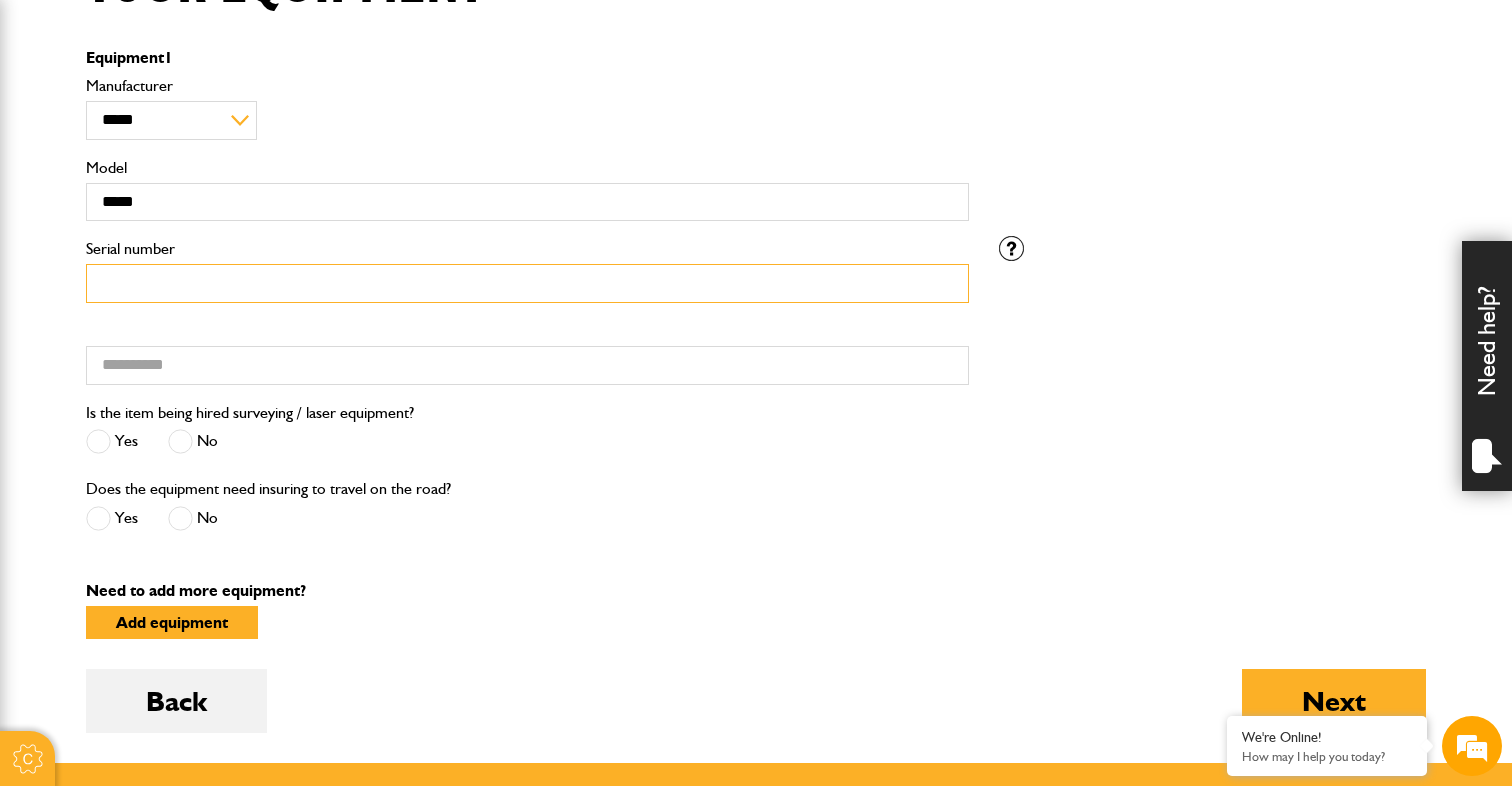click on "Serial number" at bounding box center (527, 283) 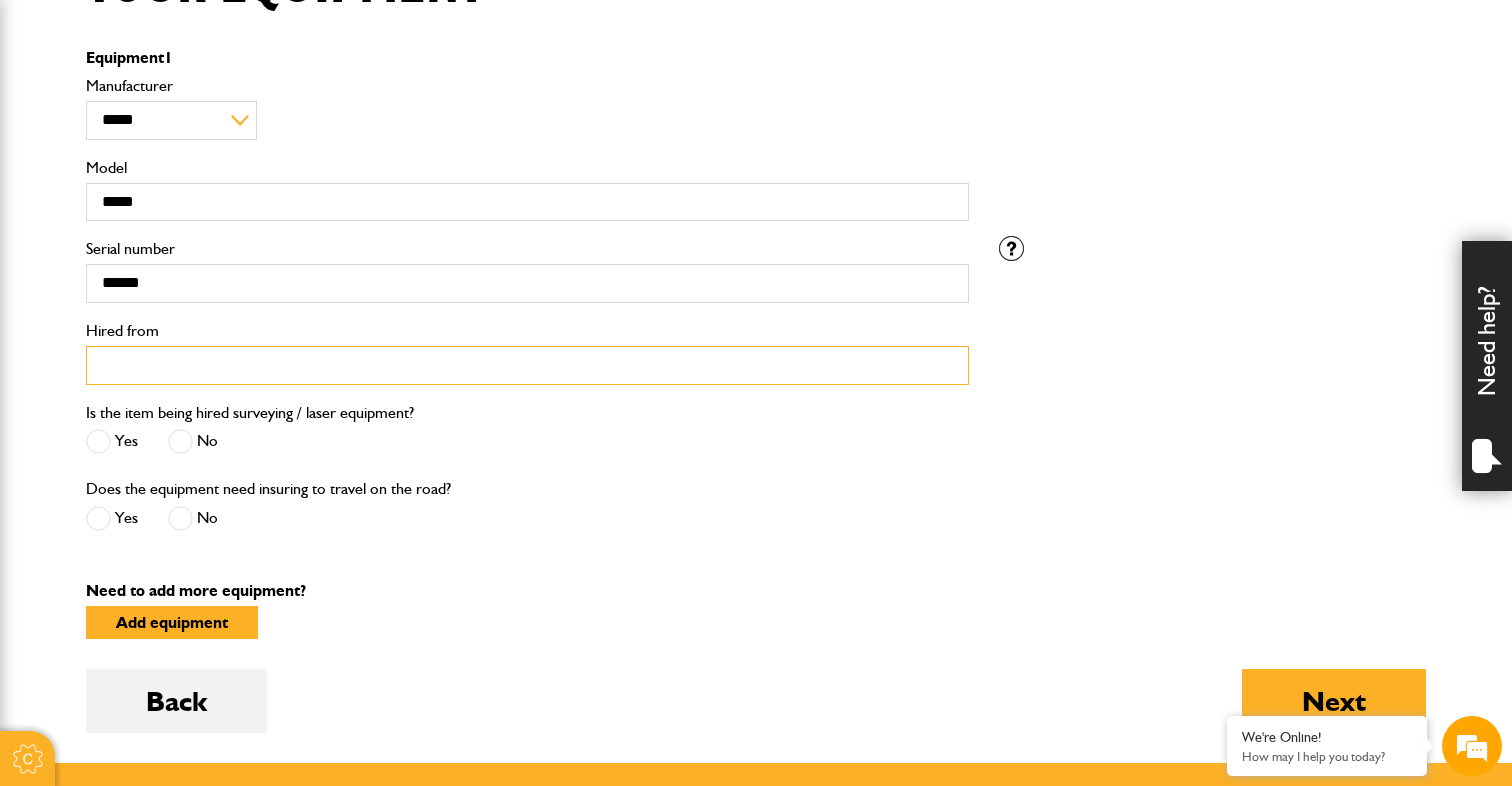 click on "Hired from" at bounding box center [527, 365] 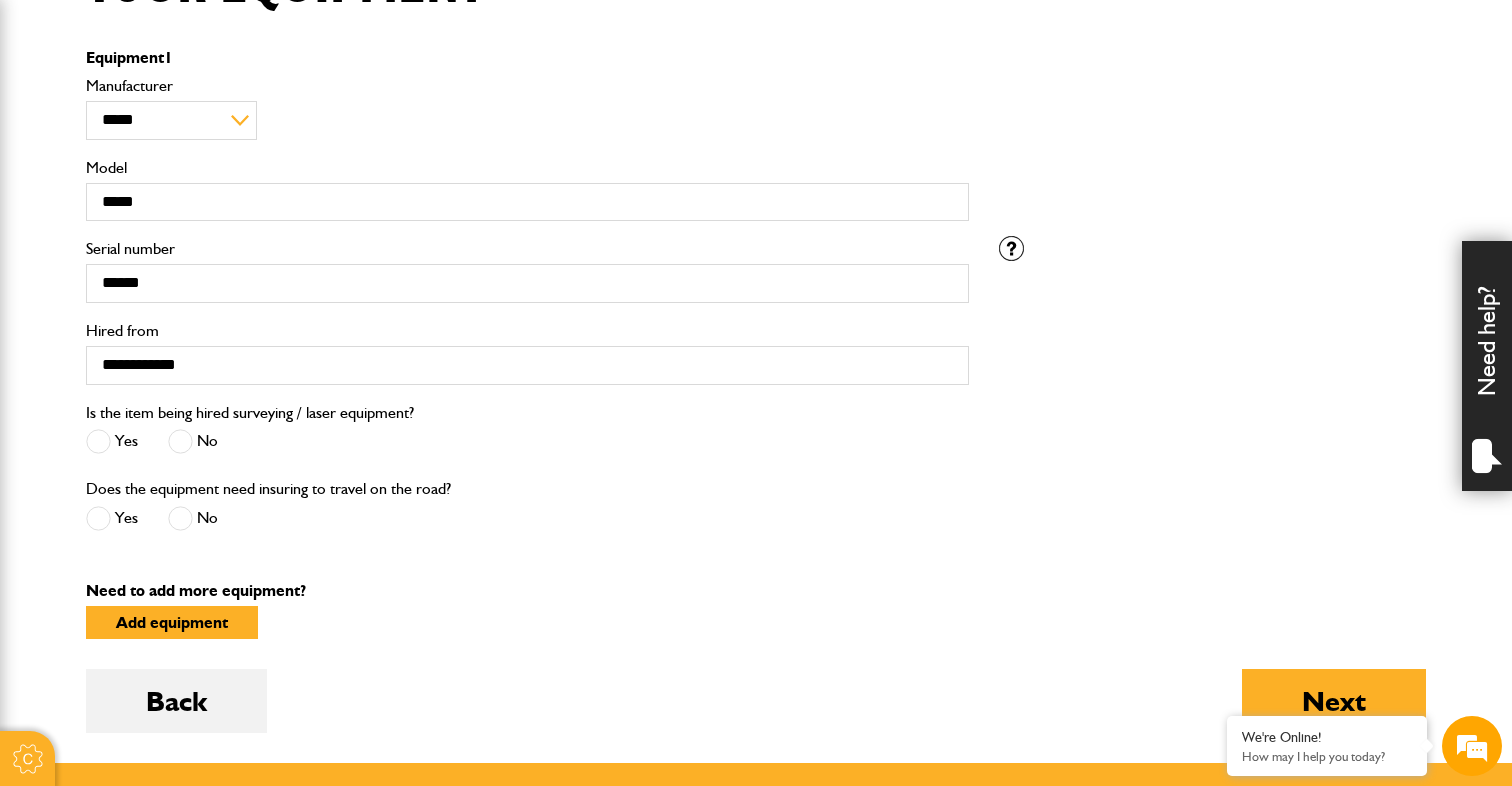 click at bounding box center [180, 441] 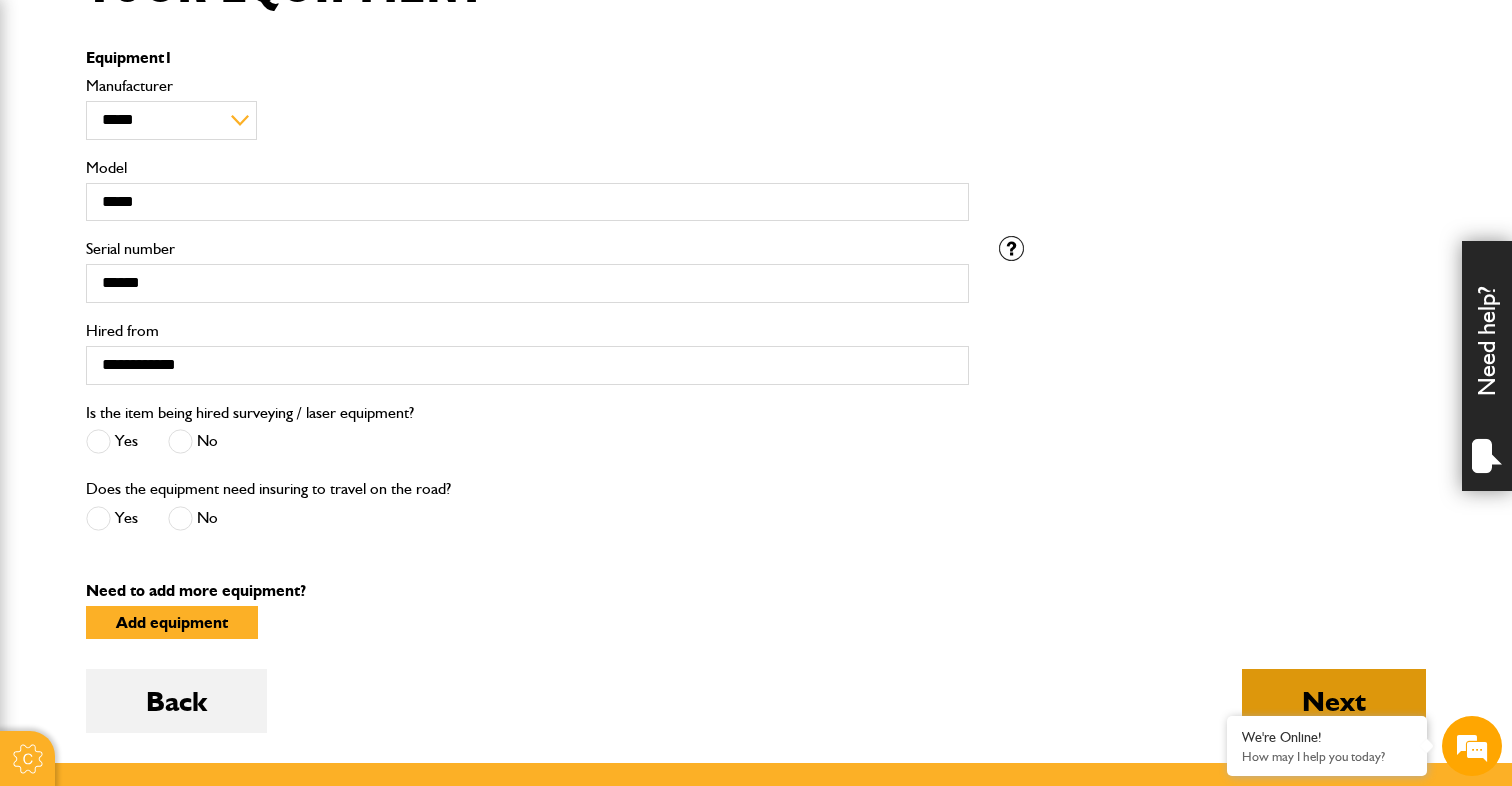 click on "Next" at bounding box center (1334, 701) 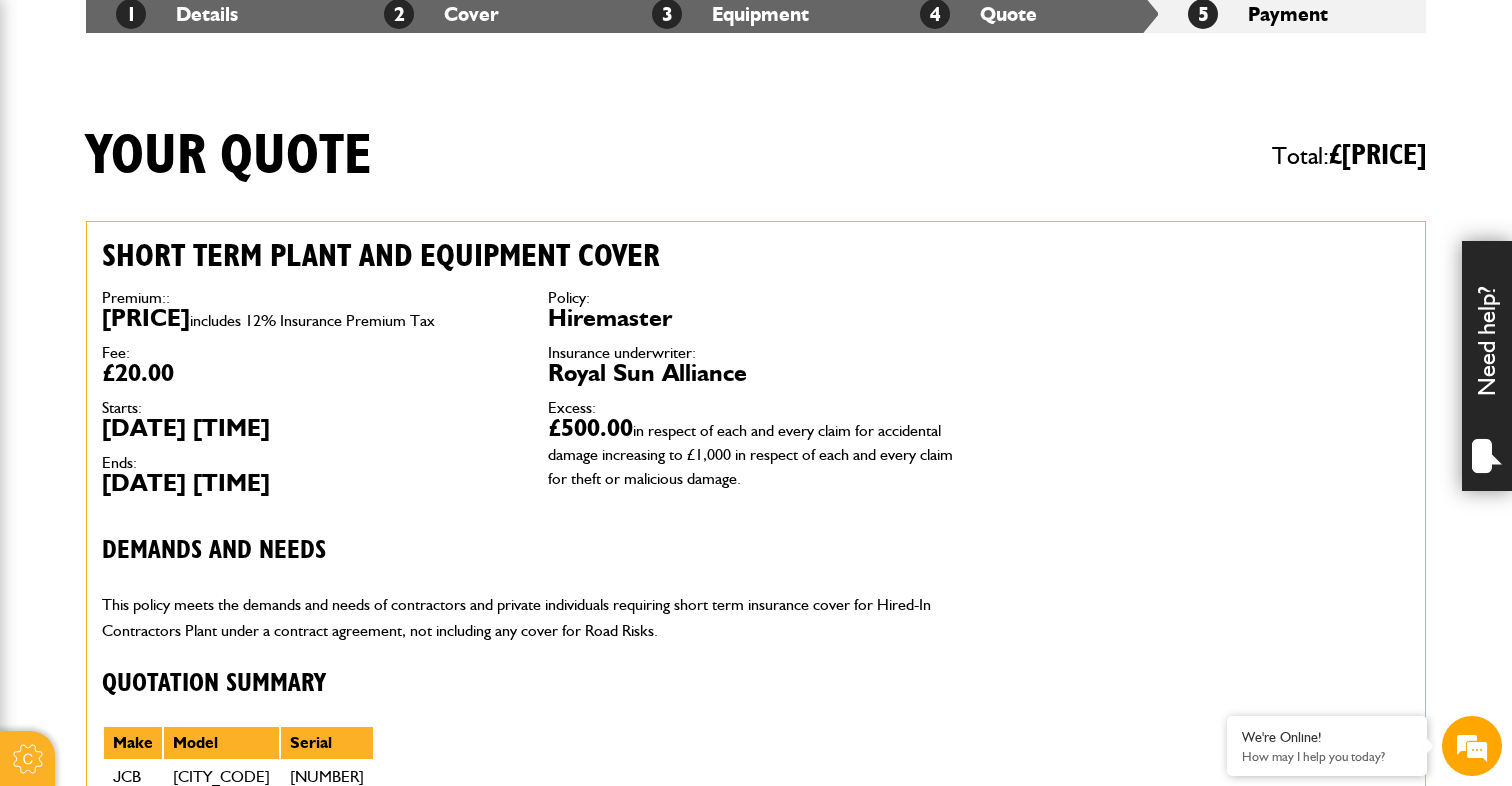 scroll, scrollTop: 401, scrollLeft: 0, axis: vertical 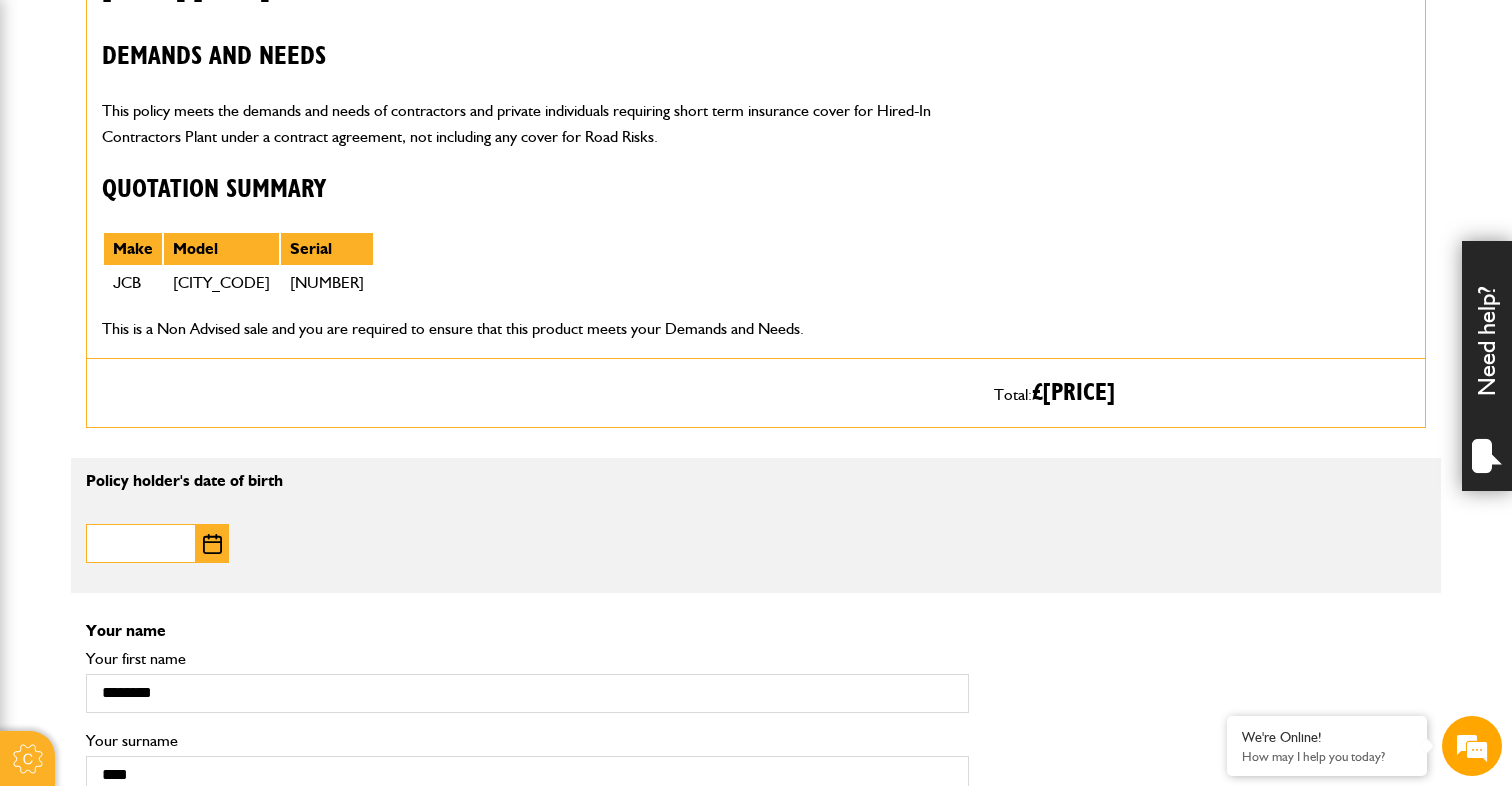 click on "Date of birth" at bounding box center (141, 543) 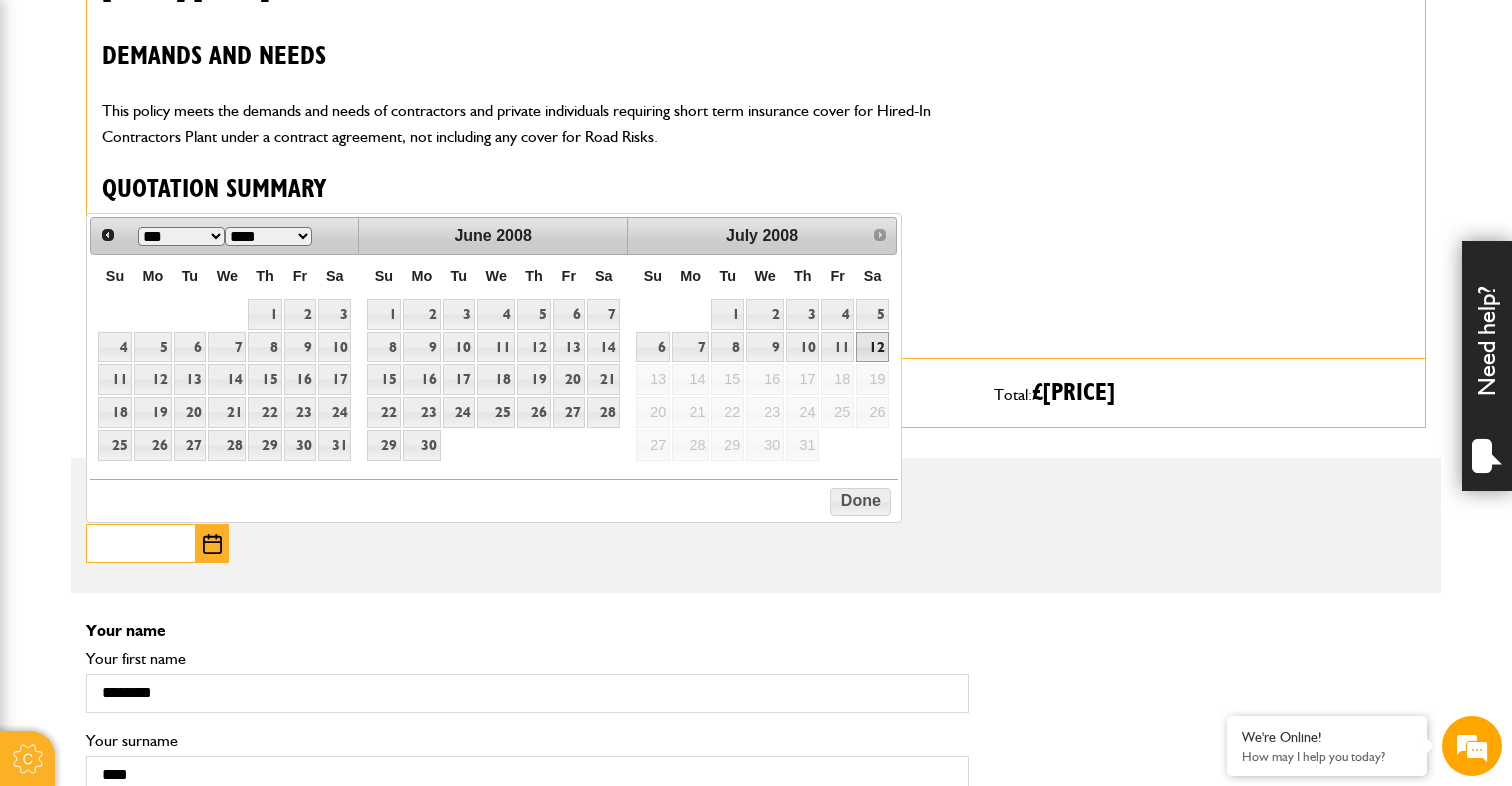 type on "**********" 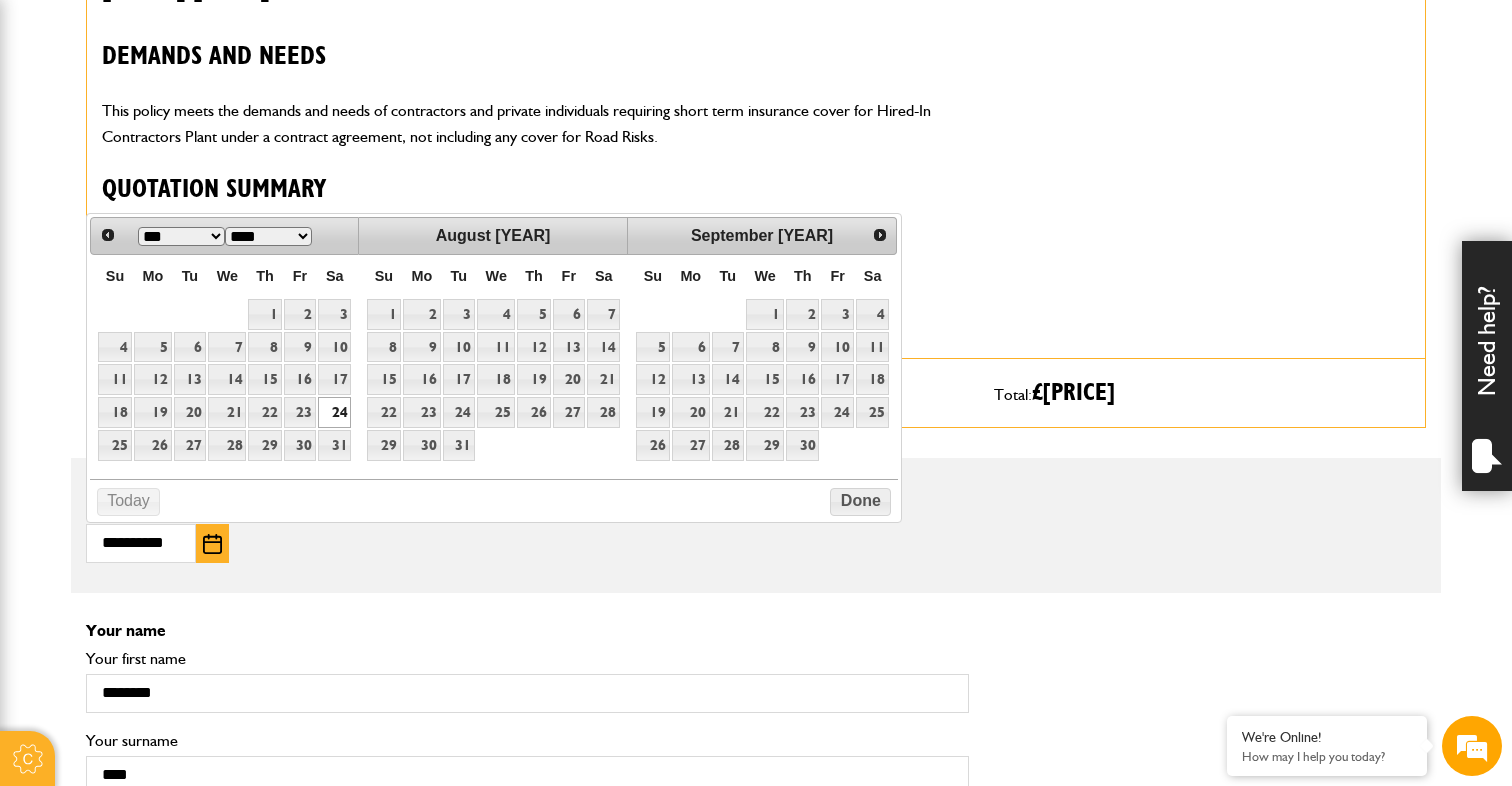 click on "Your name" at bounding box center (756, 631) 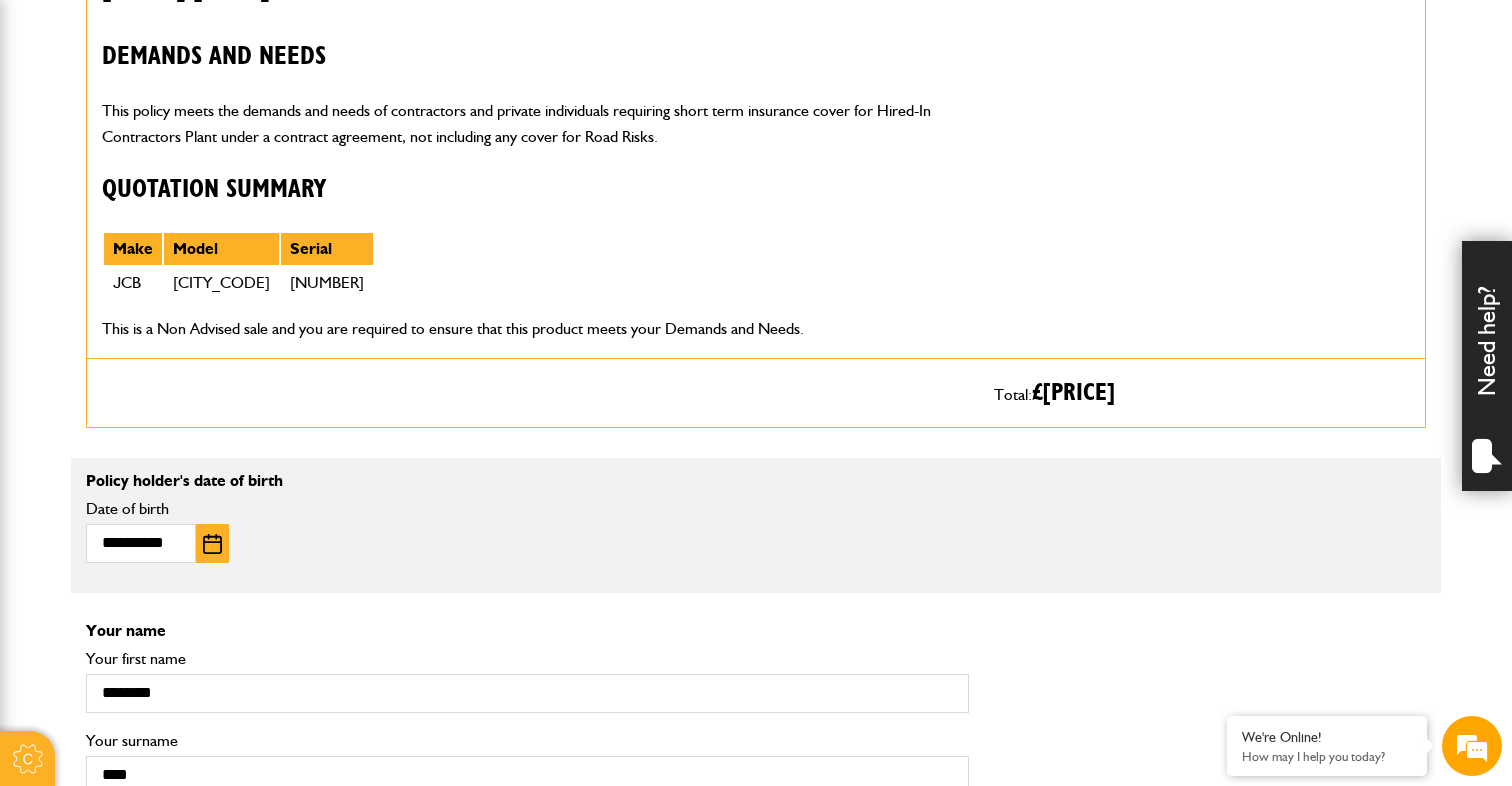 click on "Your name" at bounding box center [756, 631] 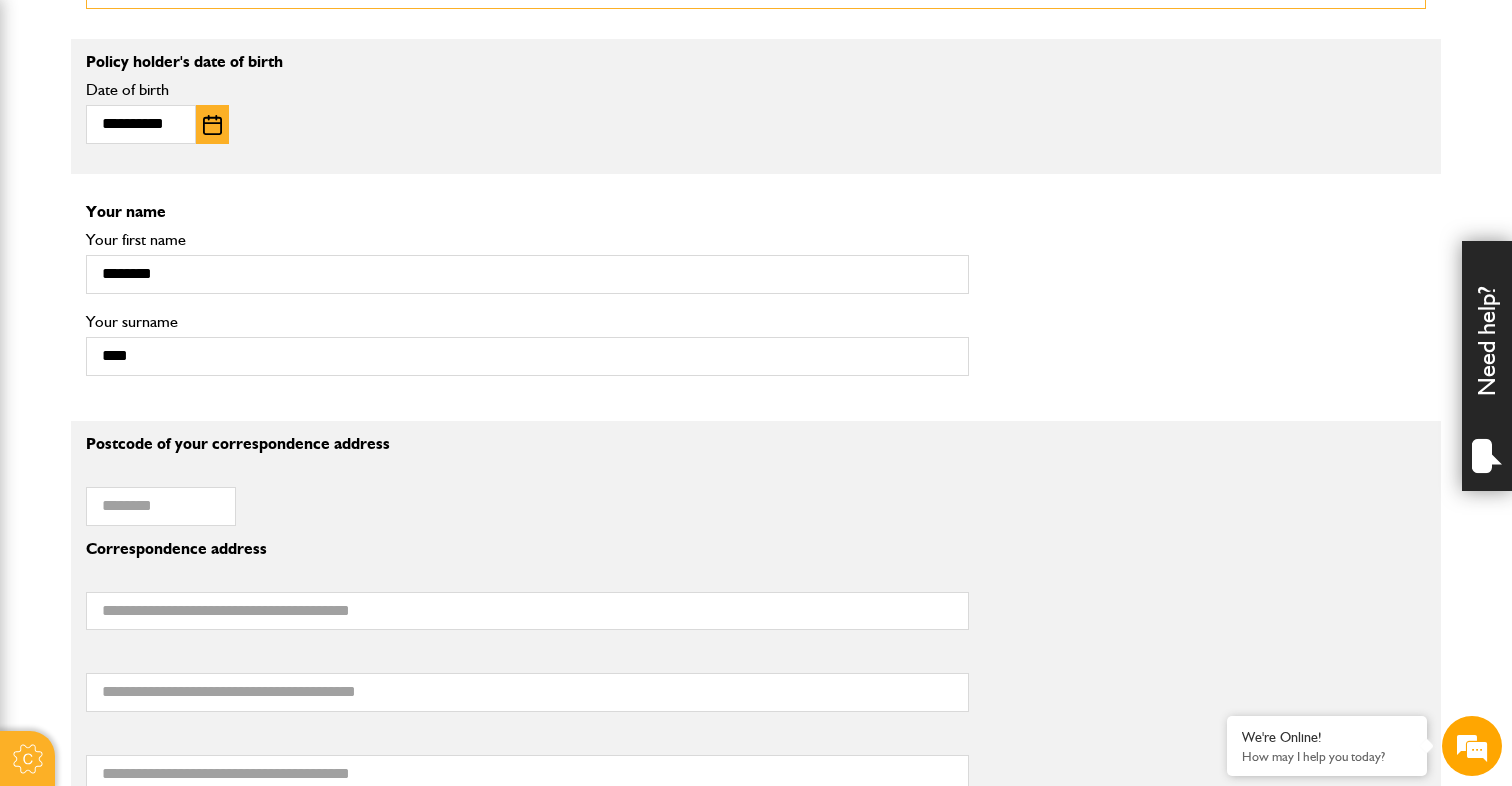 scroll, scrollTop: 1322, scrollLeft: 0, axis: vertical 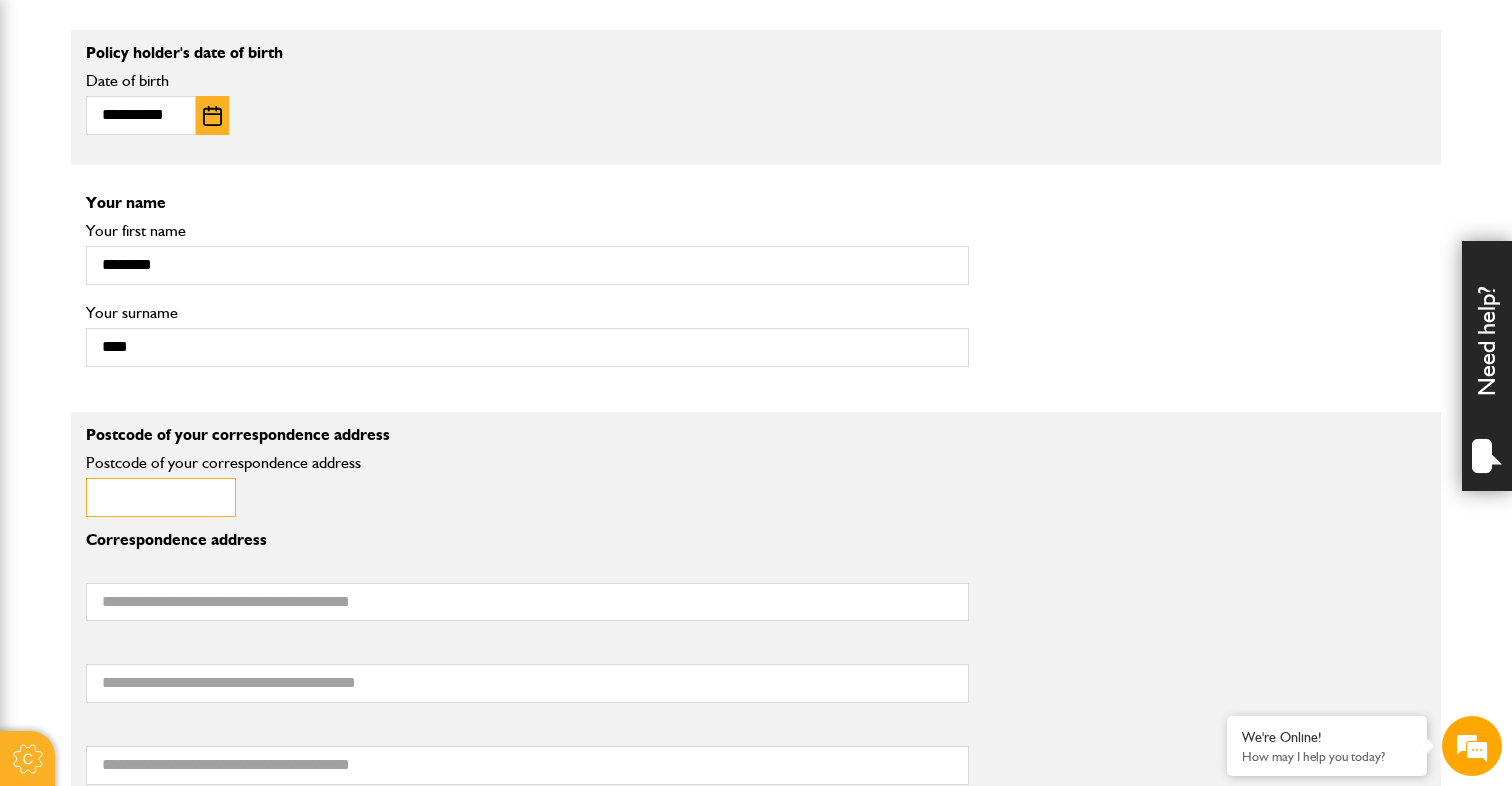 click on "Postcode of your correspondence address" at bounding box center [161, 497] 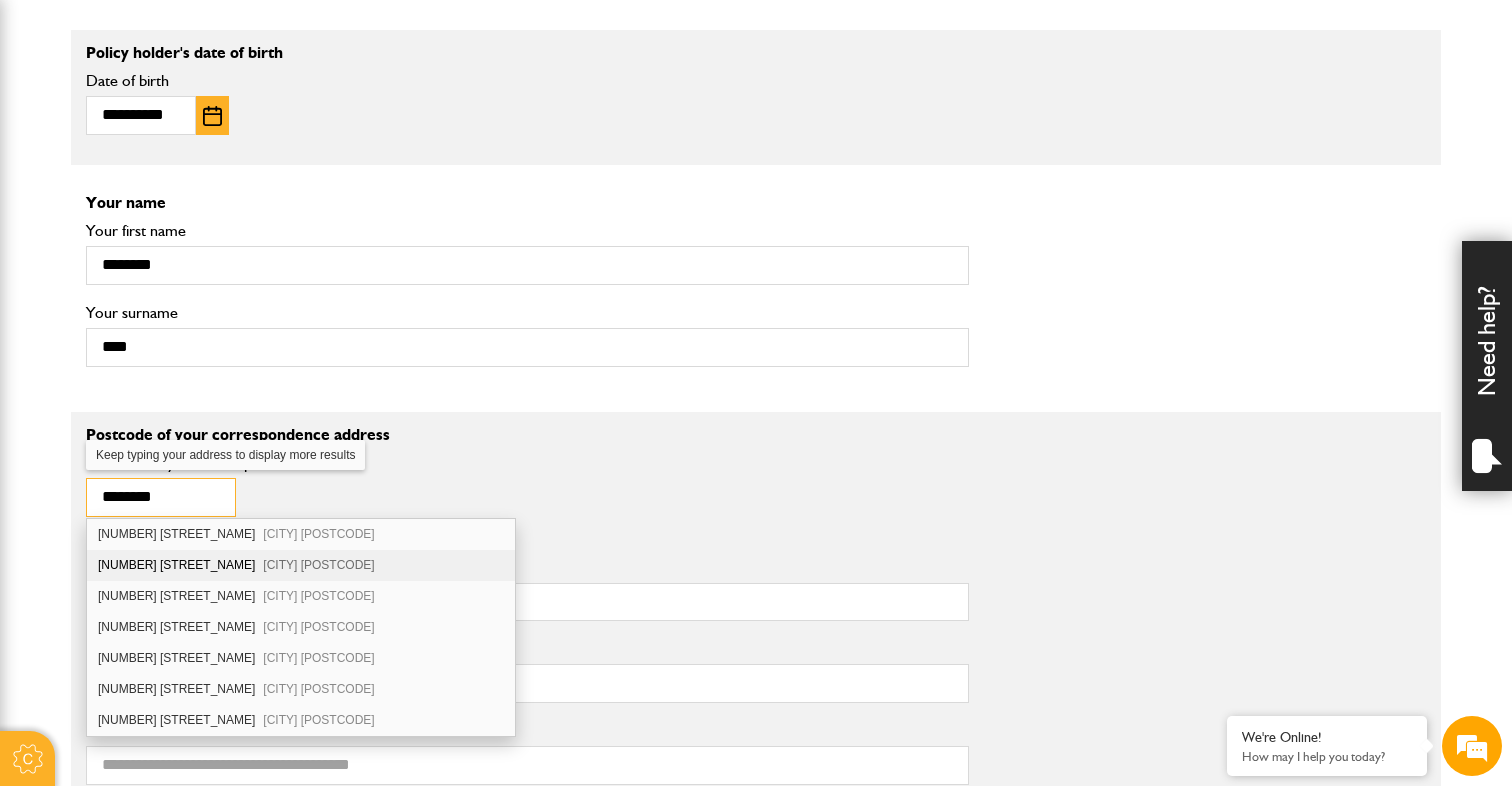type on "********" 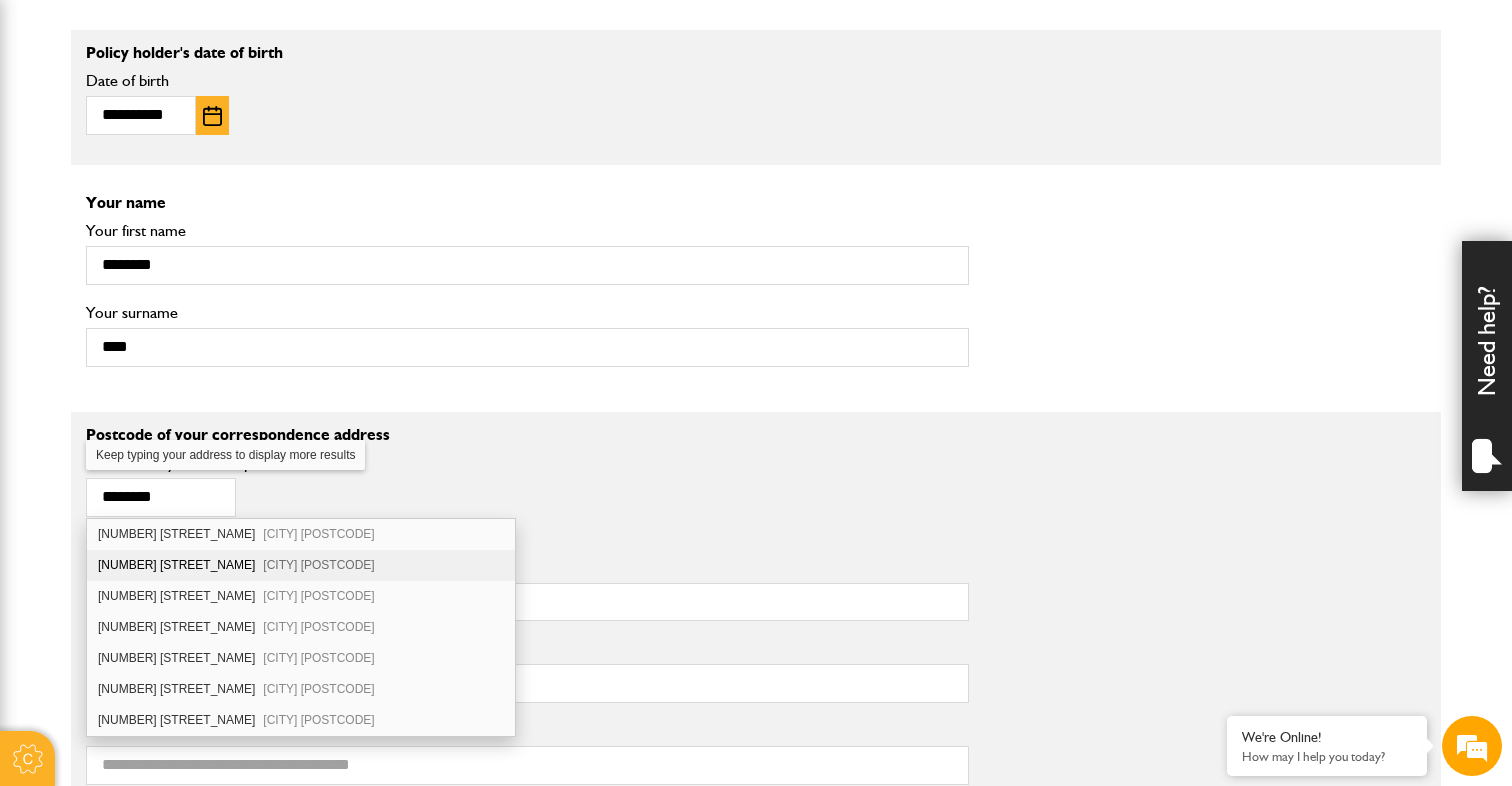 click on "Colwyn Bay LL29 7YH" at bounding box center [318, 565] 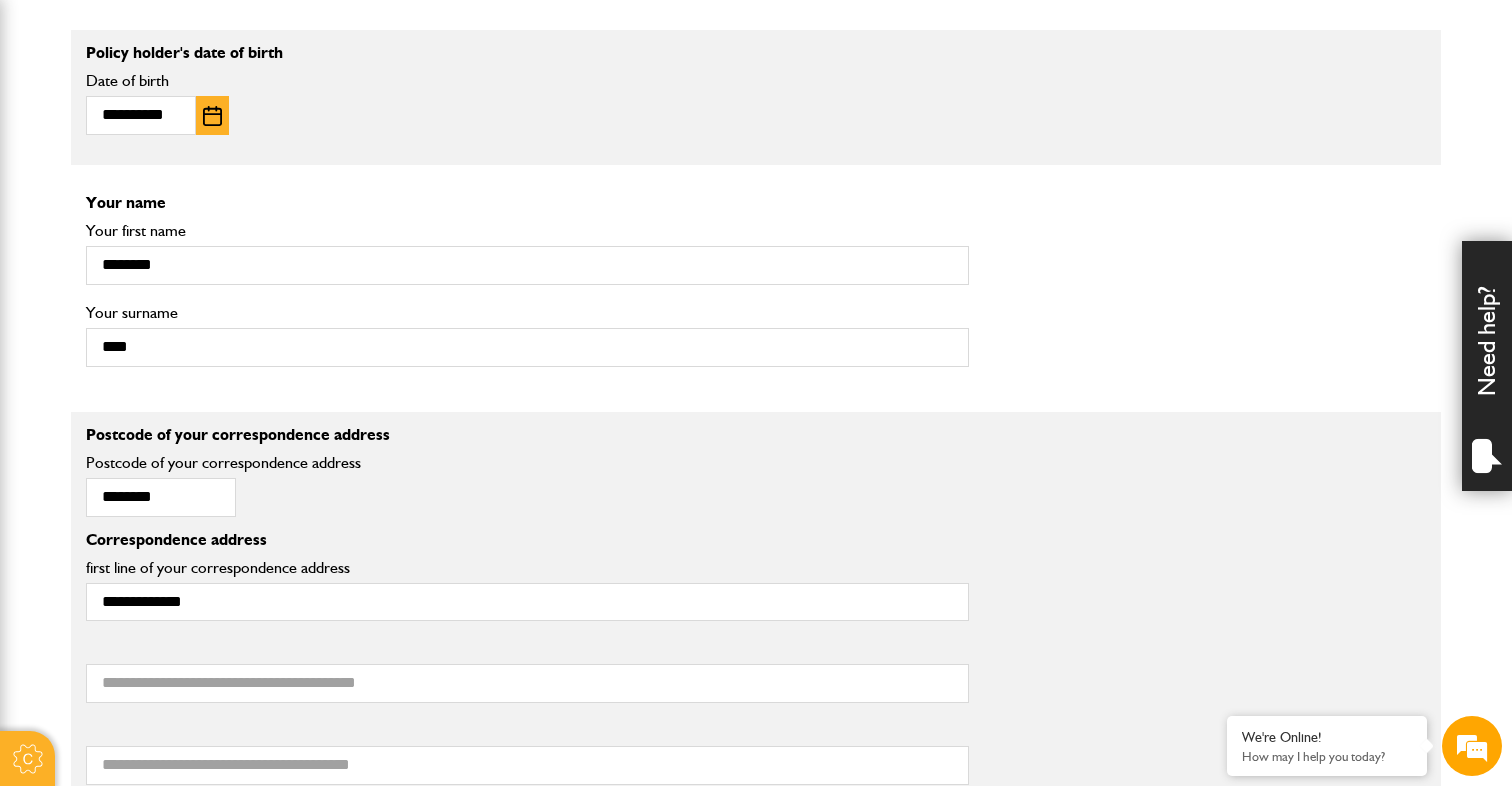 click on "********
Postcode of your correspondence address" at bounding box center (527, 491) 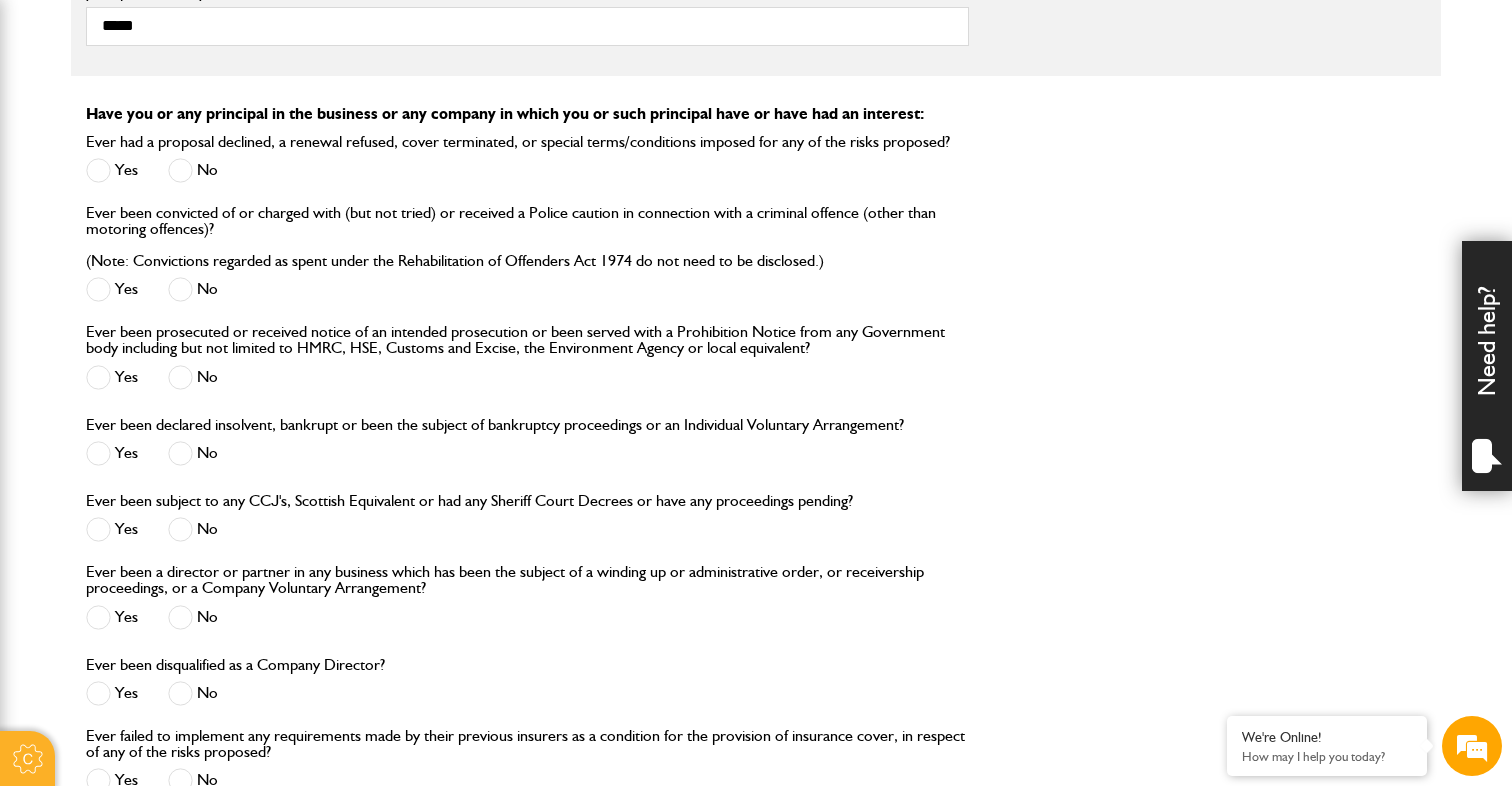 scroll, scrollTop: 2234, scrollLeft: 0, axis: vertical 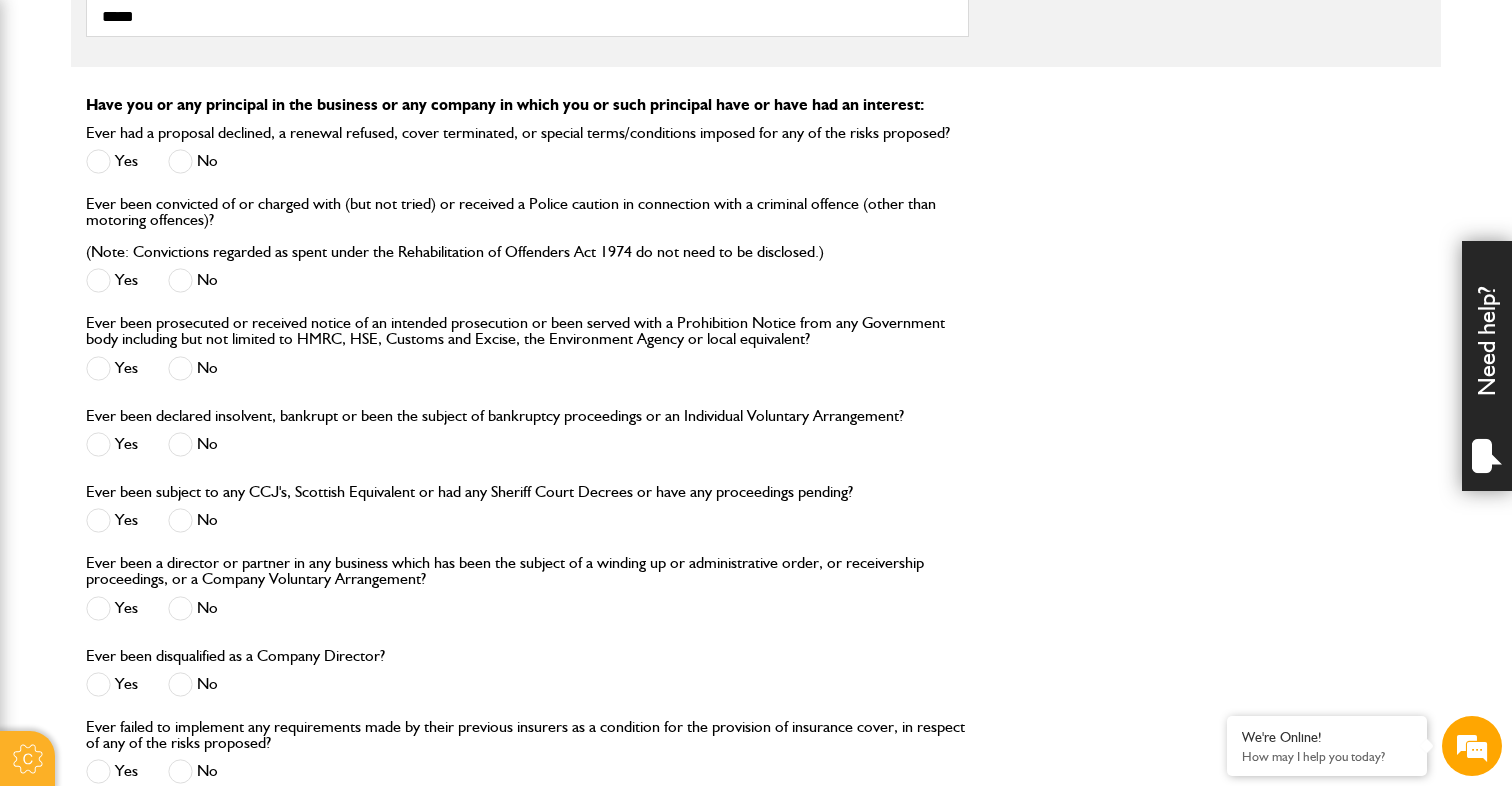 click at bounding box center [180, 161] 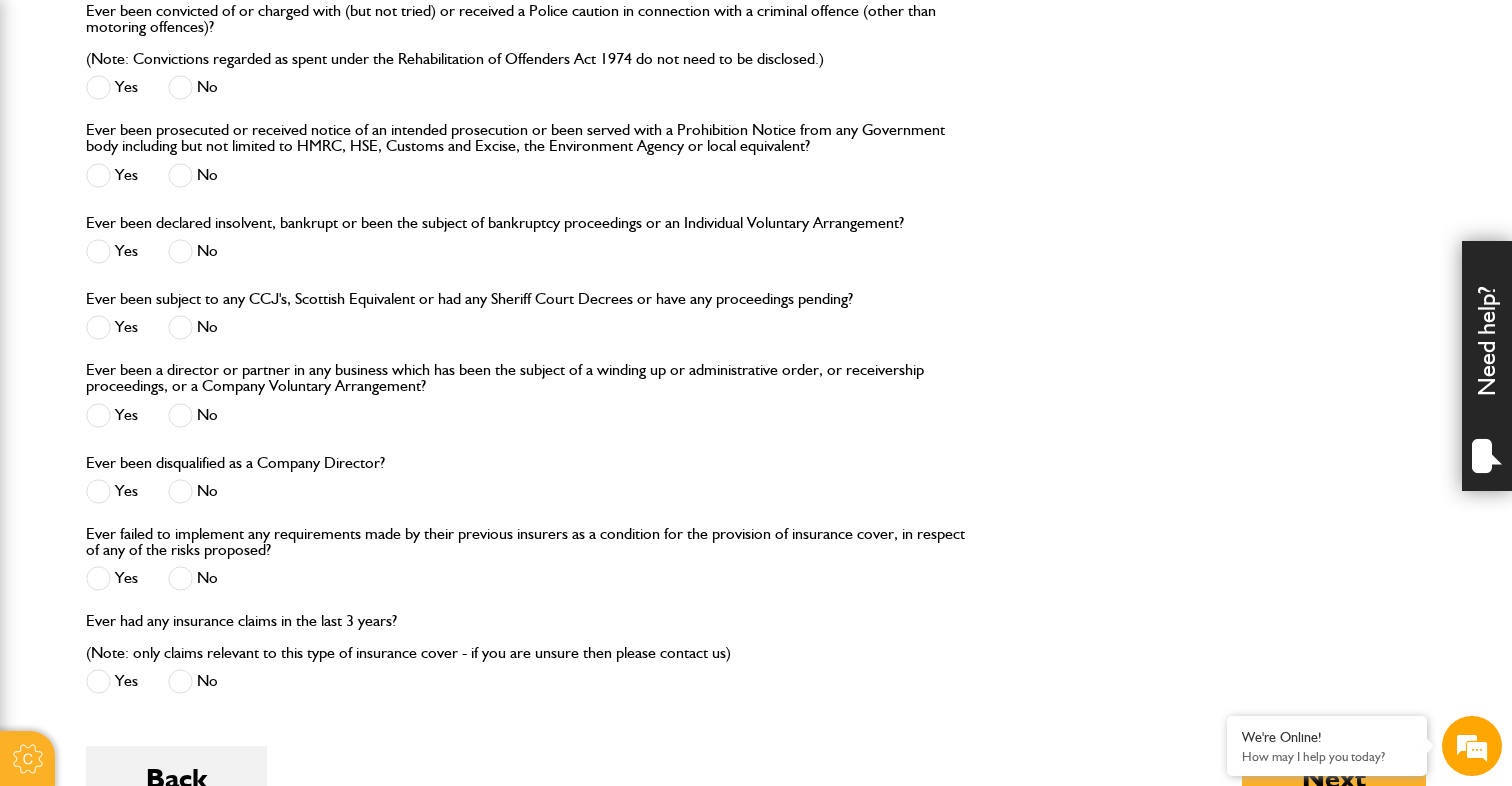 scroll, scrollTop: 2431, scrollLeft: 0, axis: vertical 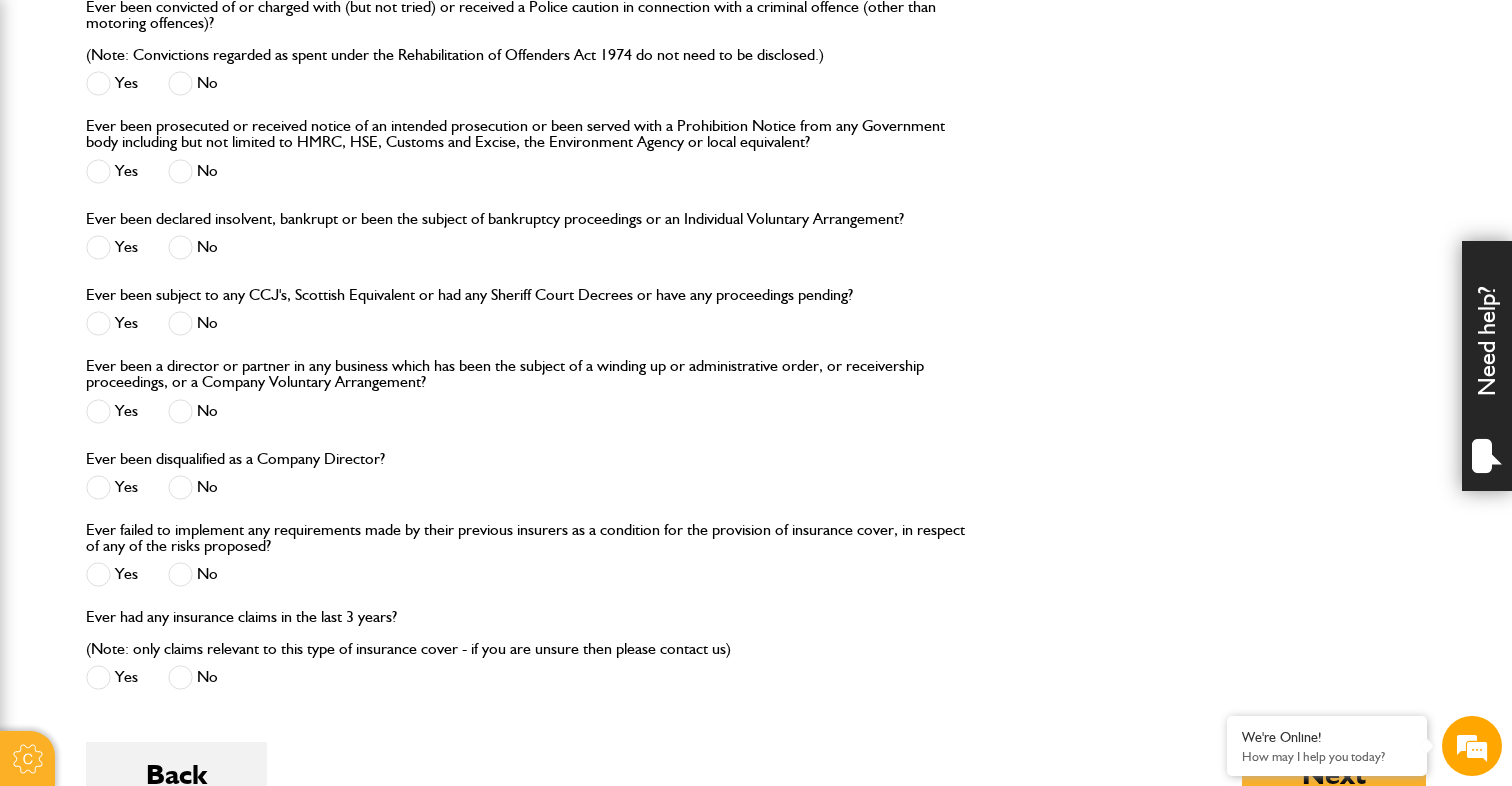 click at bounding box center [180, 411] 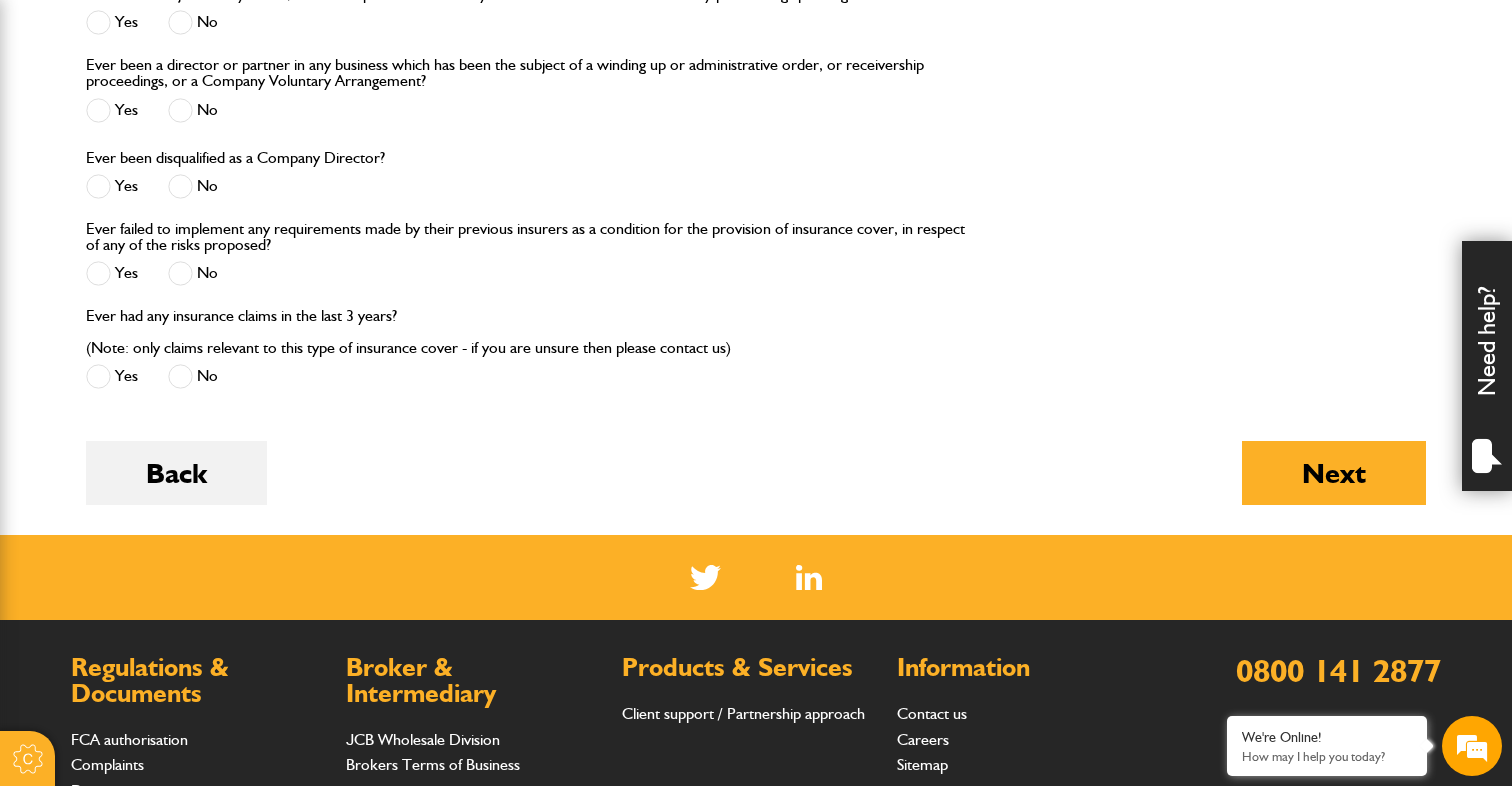 scroll, scrollTop: 2808, scrollLeft: 0, axis: vertical 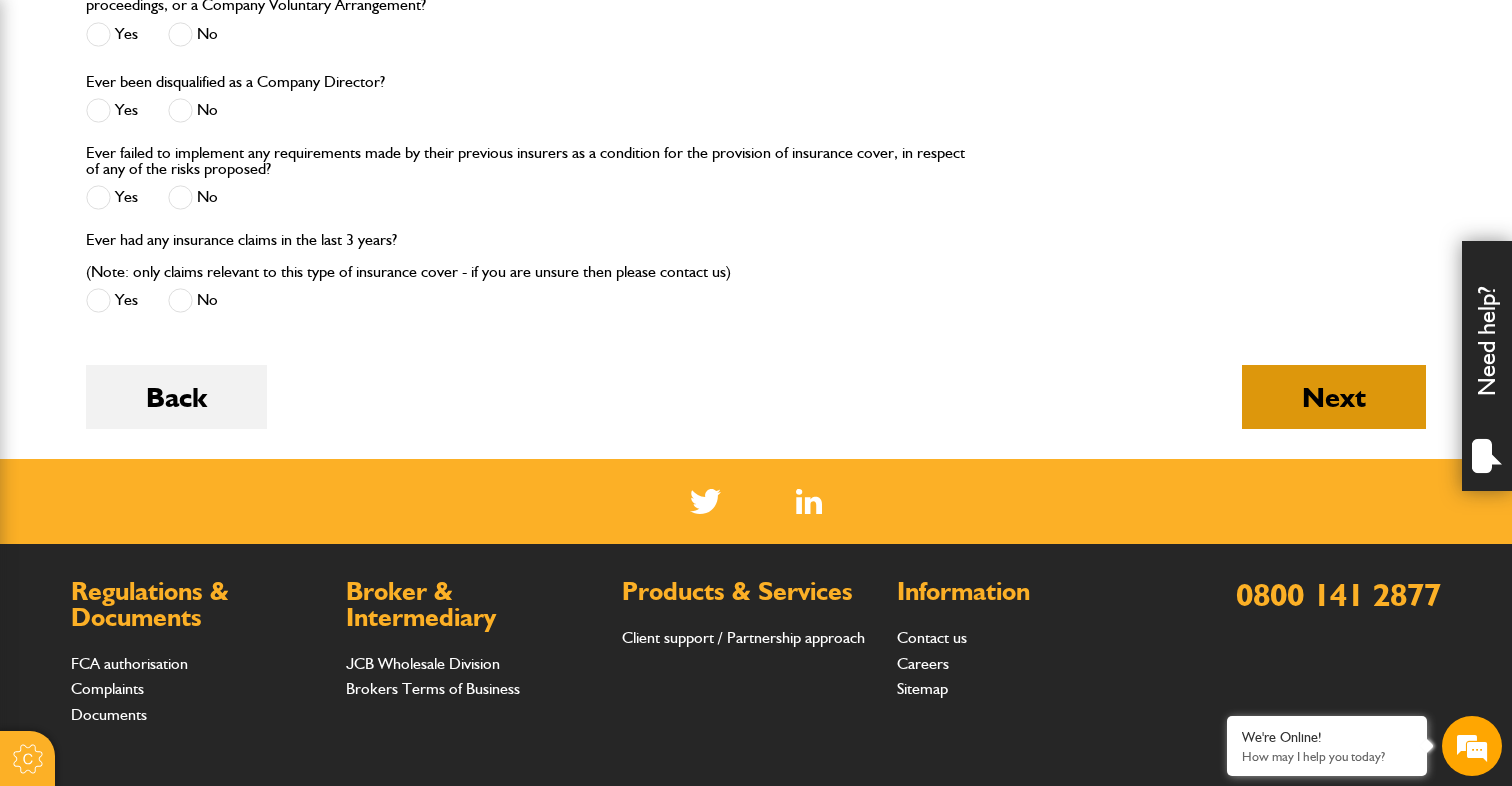 click on "Next" at bounding box center [1334, 397] 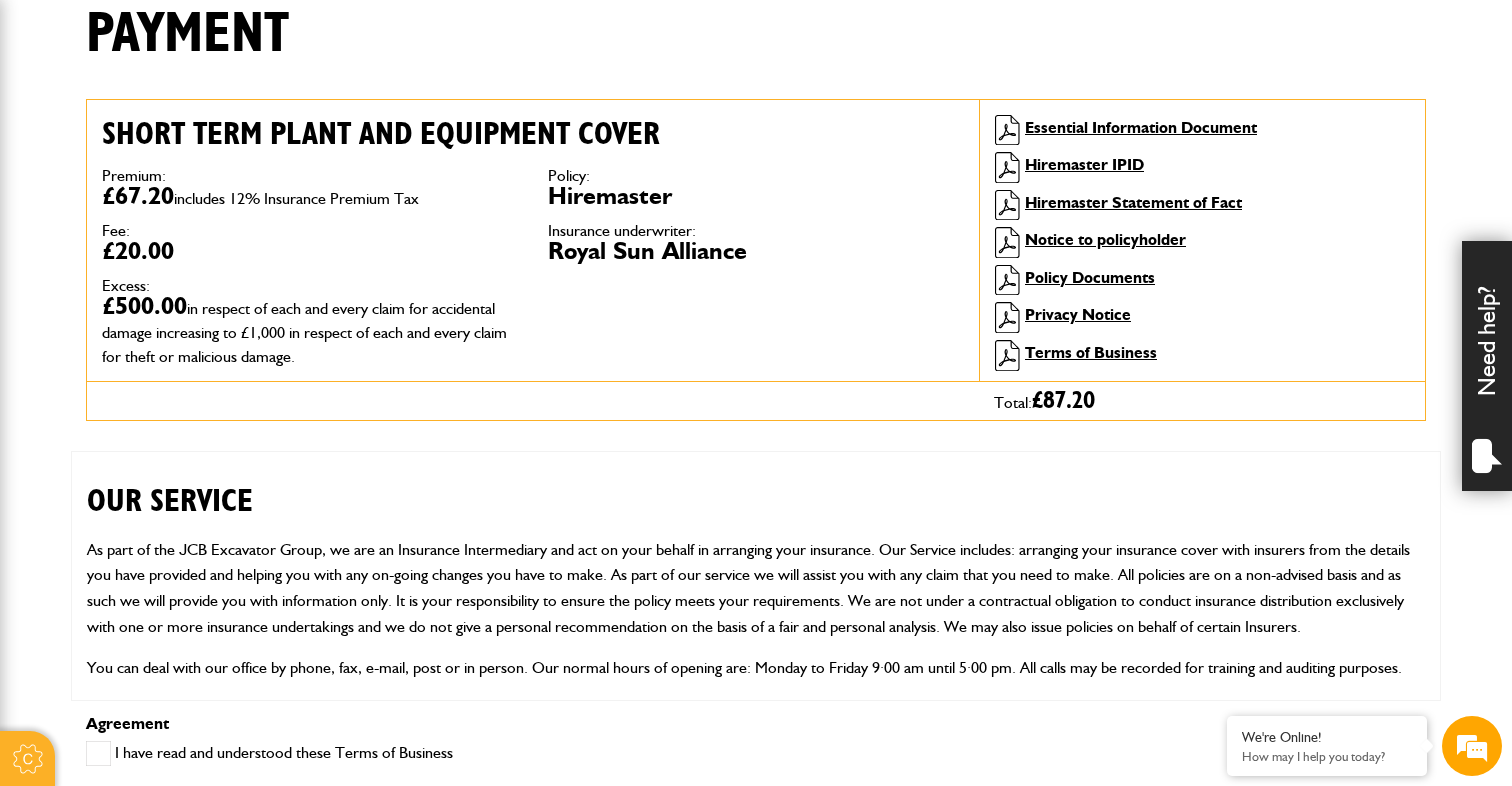 scroll, scrollTop: 544, scrollLeft: 0, axis: vertical 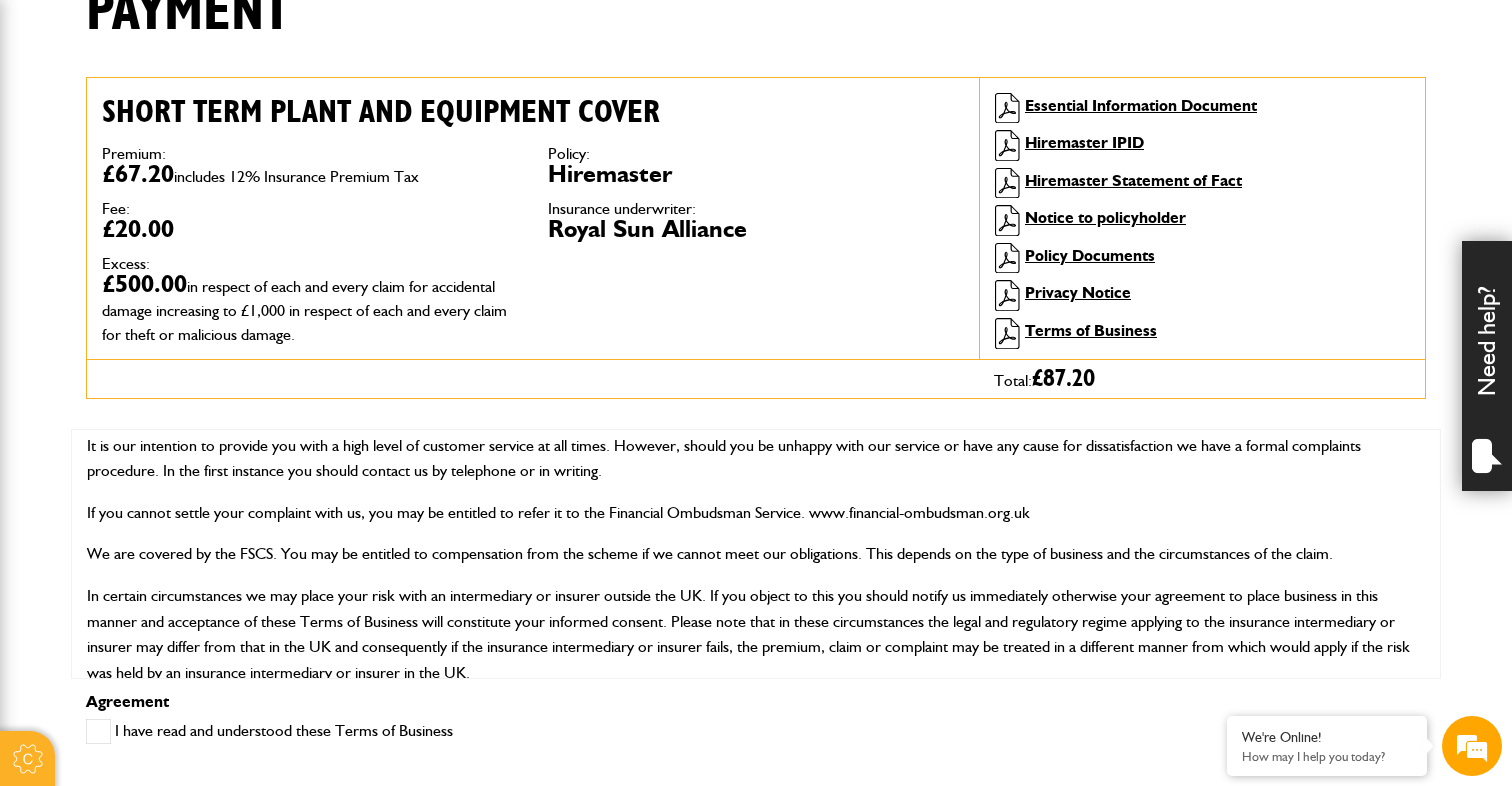 click at bounding box center [98, 731] 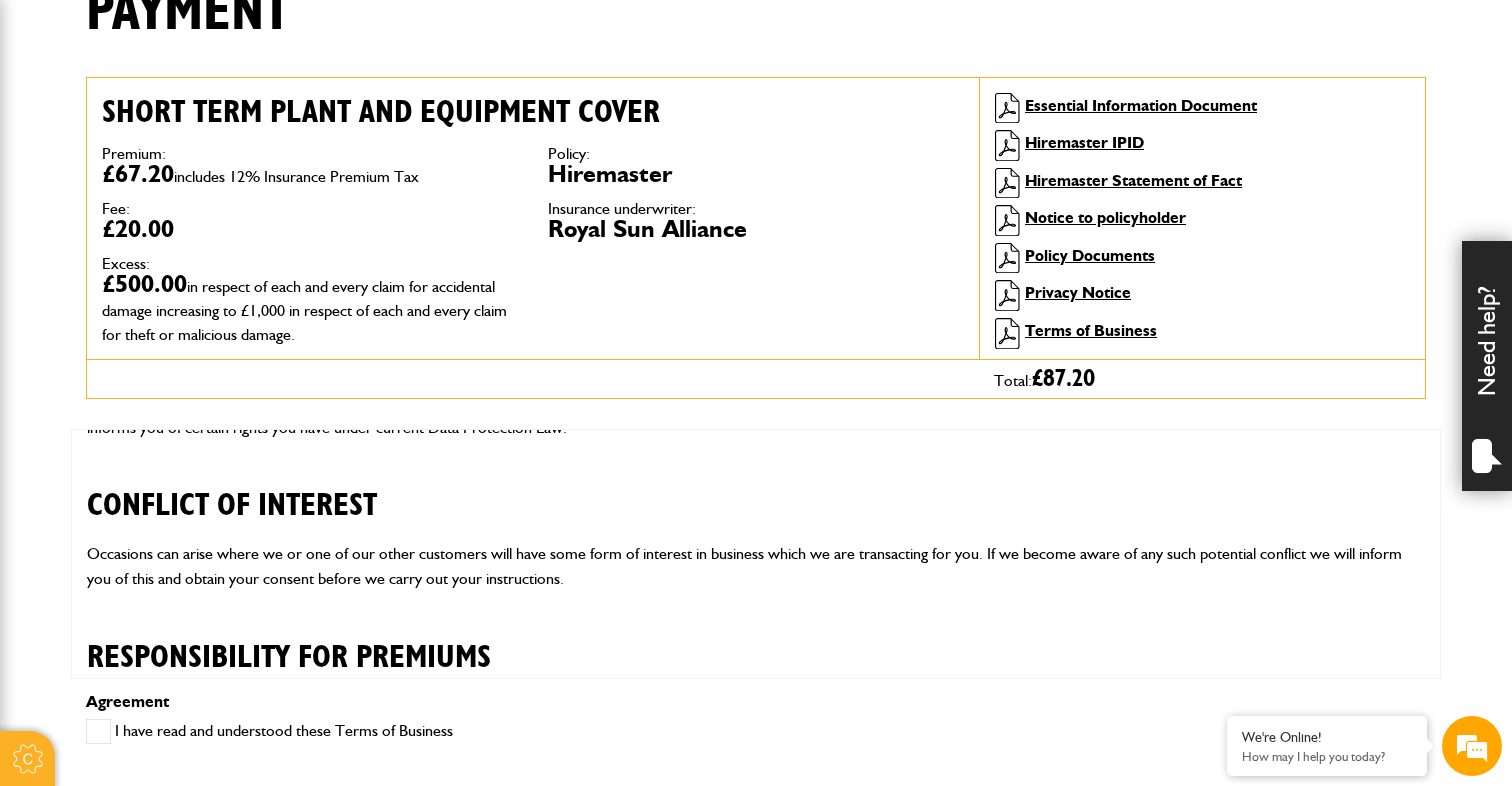 scroll, scrollTop: 2777, scrollLeft: 0, axis: vertical 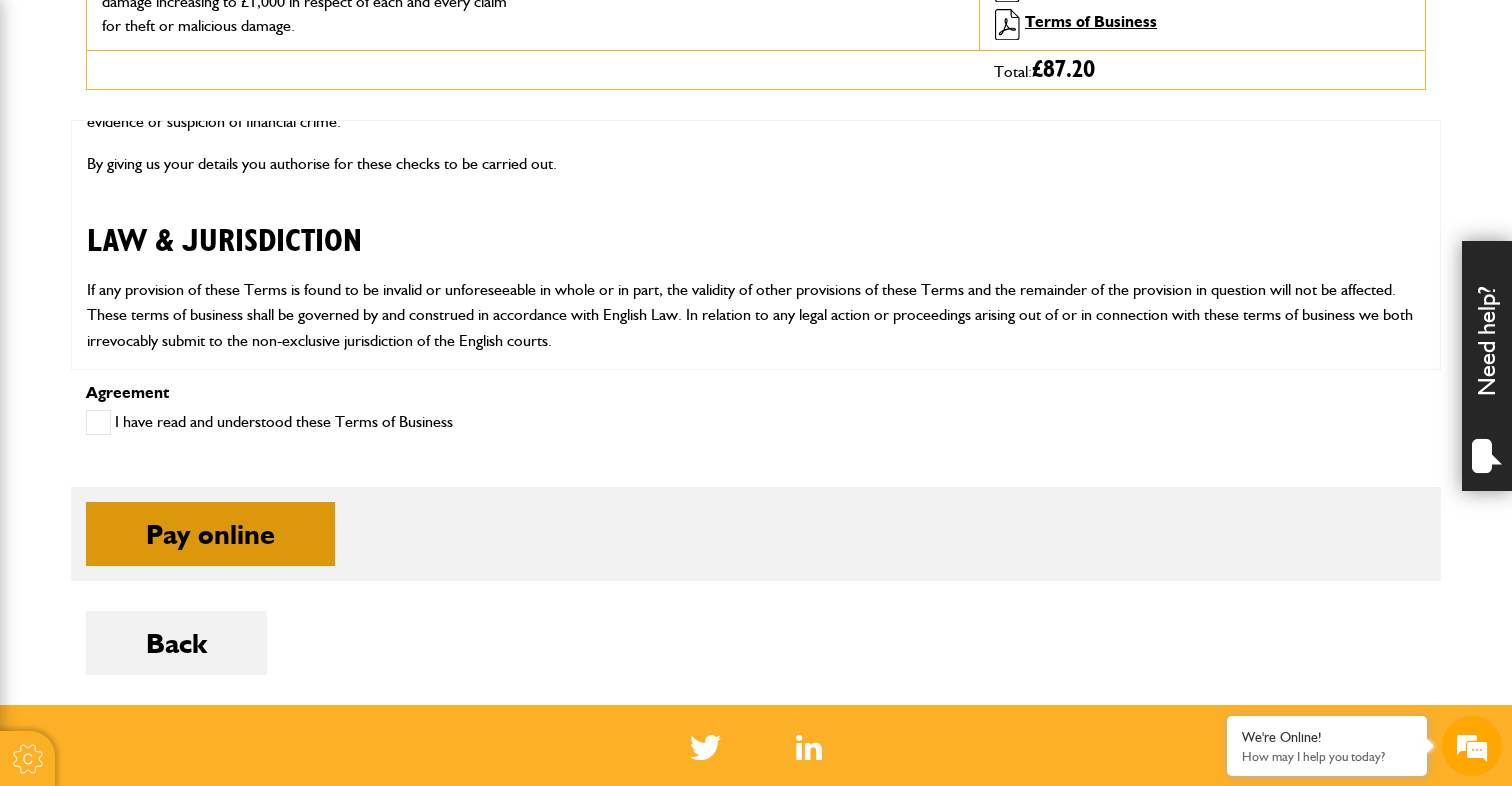 click on "Pay online" at bounding box center [210, 534] 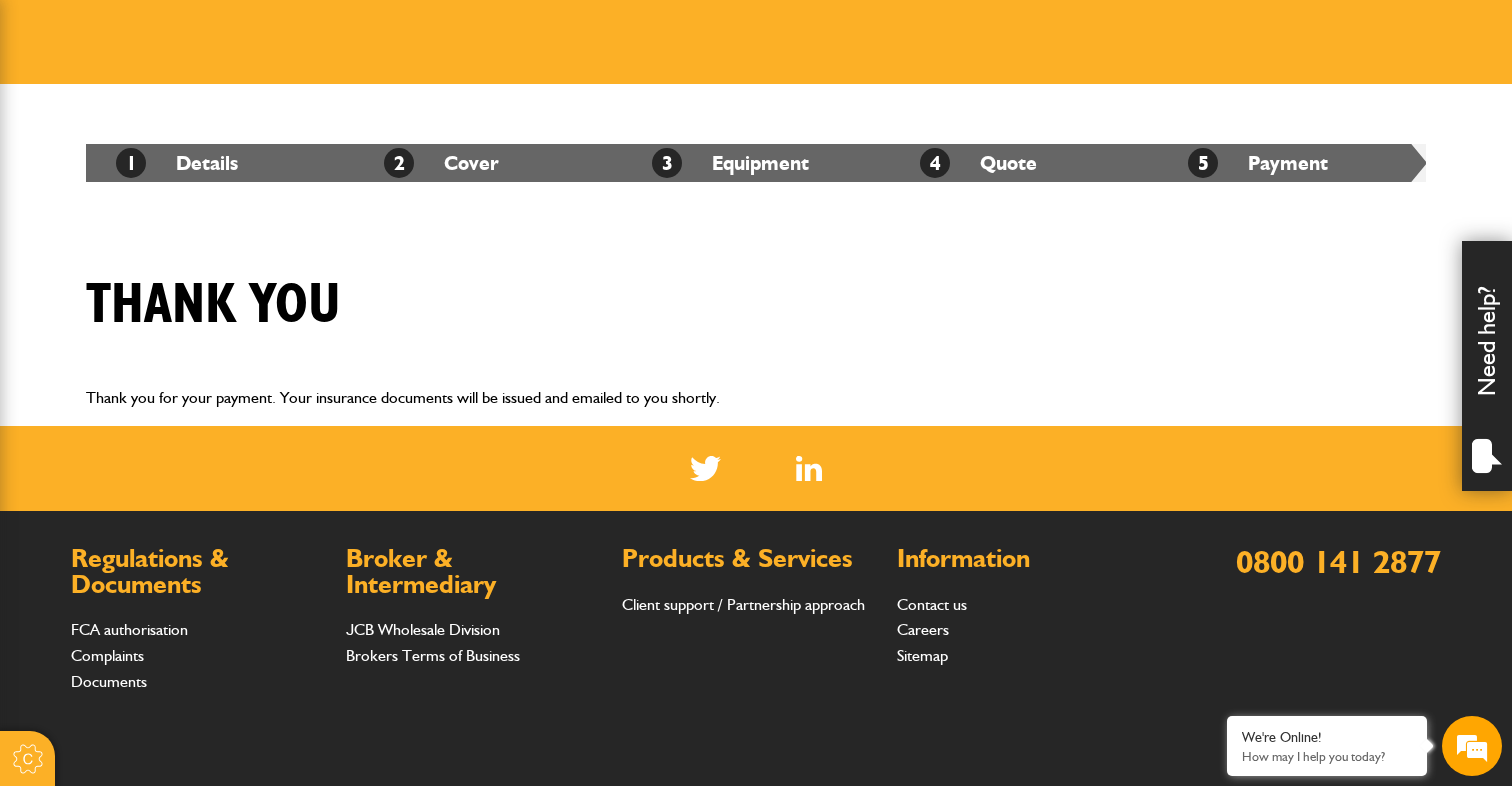 scroll, scrollTop: 301, scrollLeft: 0, axis: vertical 